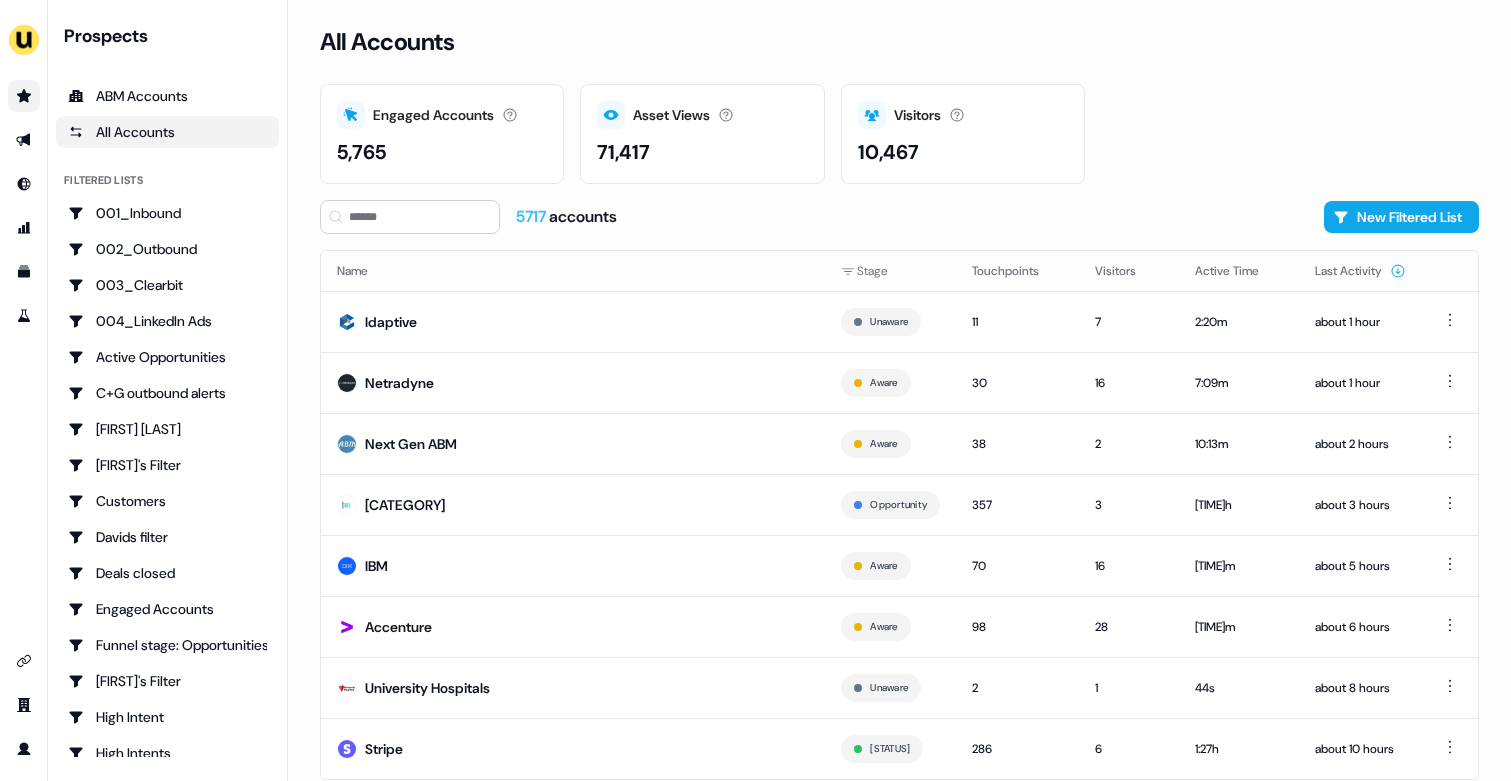 scroll, scrollTop: 0, scrollLeft: 0, axis: both 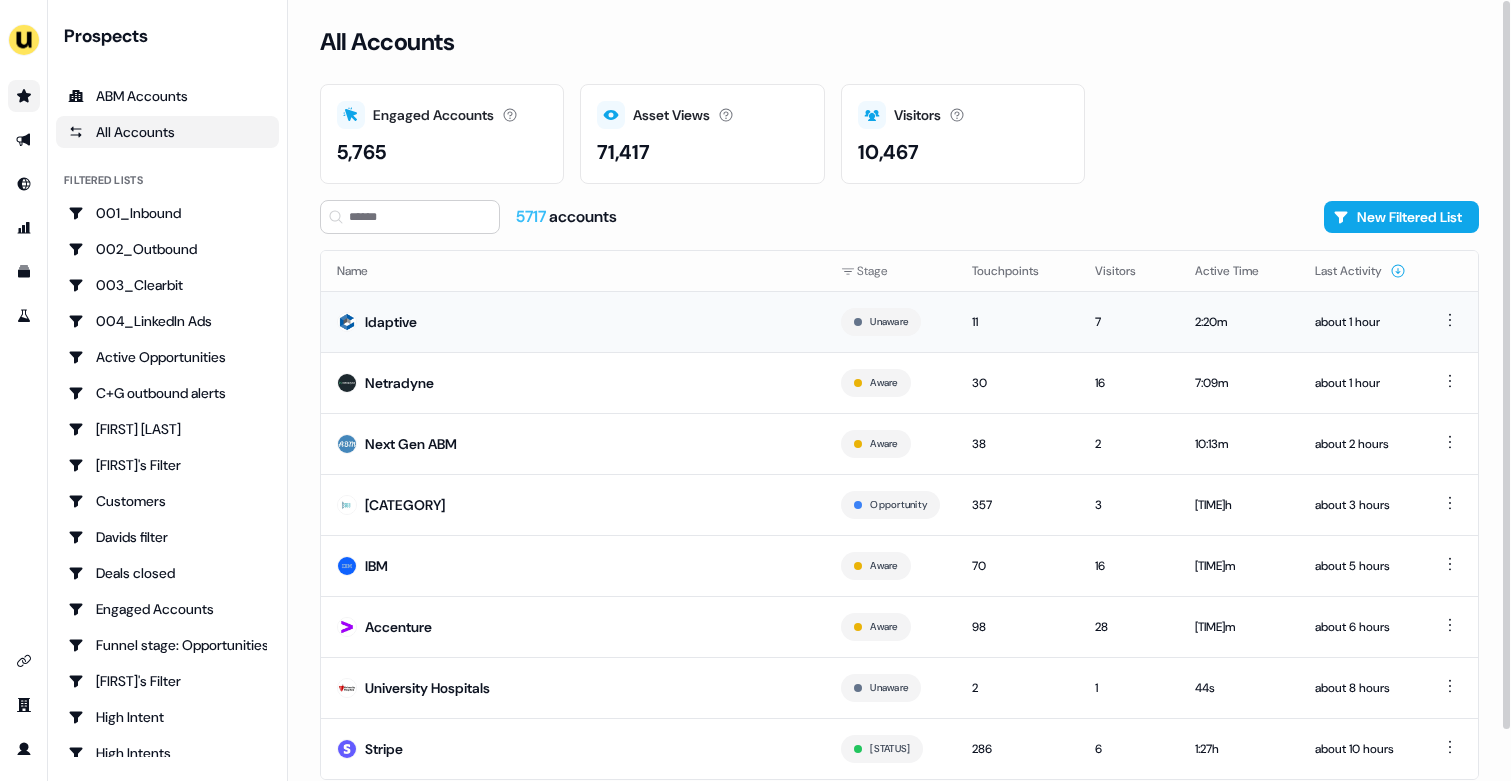 click on "Idaptive" at bounding box center (573, 321) 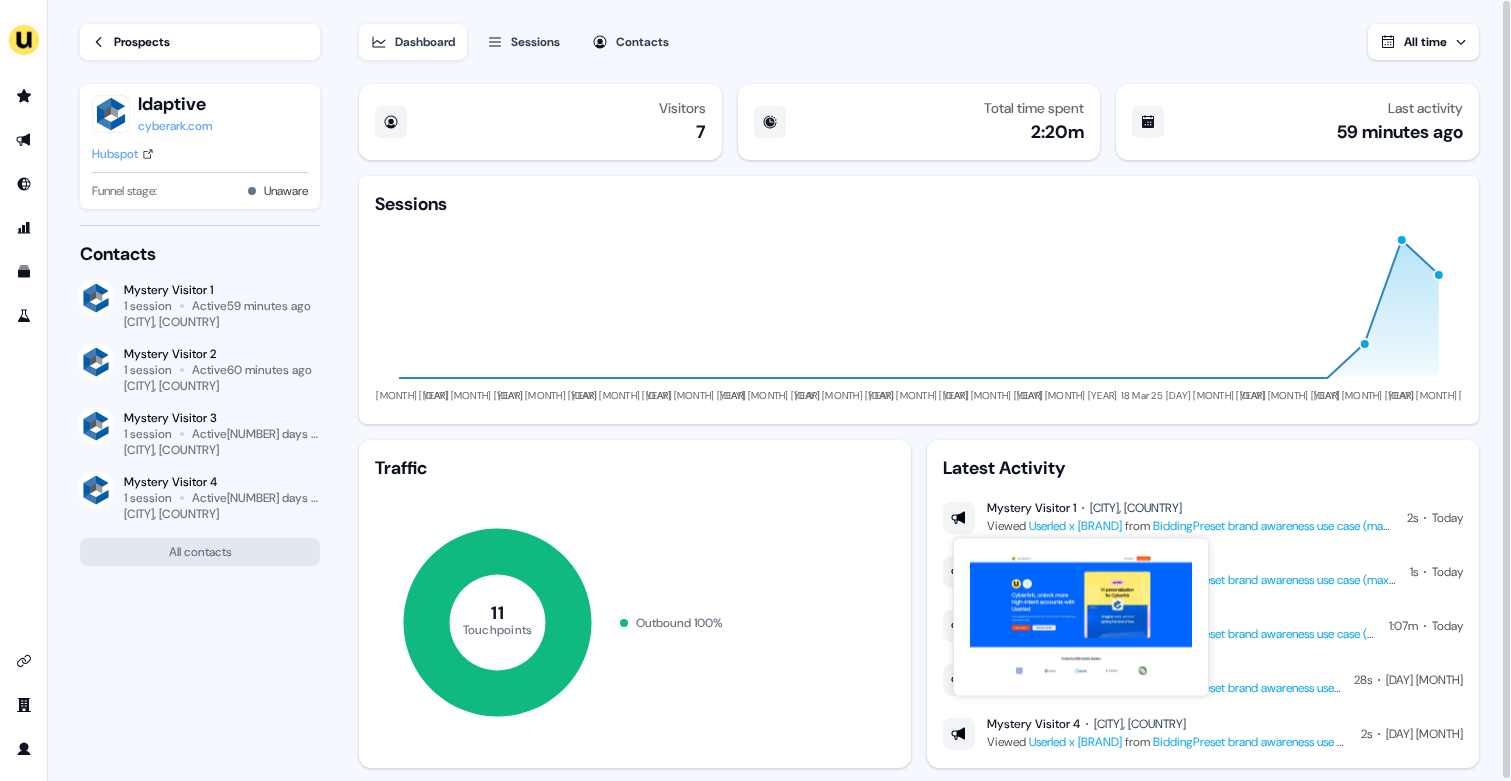 click on "Userled x [BRAND]" at bounding box center (1075, 526) 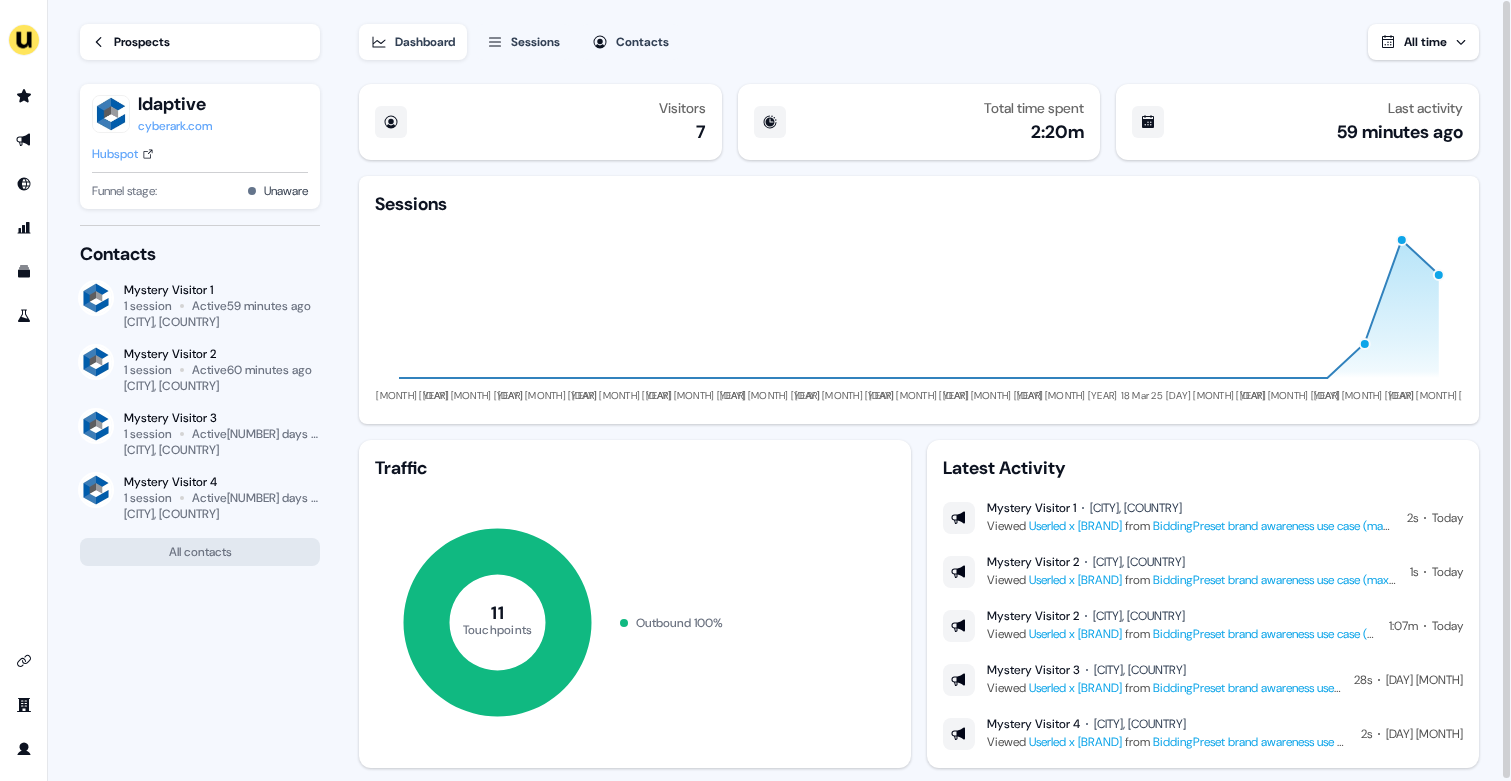 click on "BiddingPreset brand awareness use case (max bidding)" at bounding box center [1294, 526] 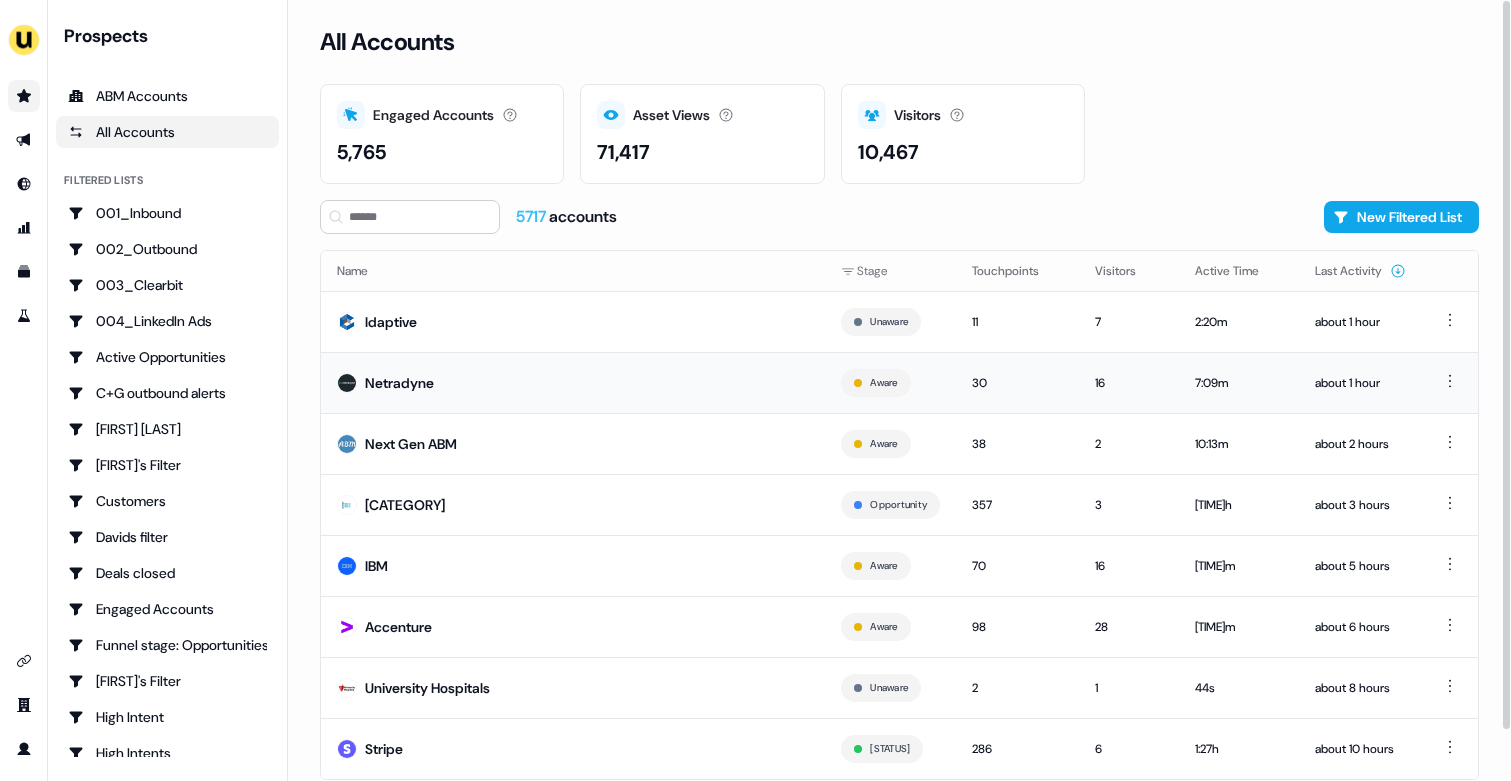 click on "Netradyne" at bounding box center [573, 382] 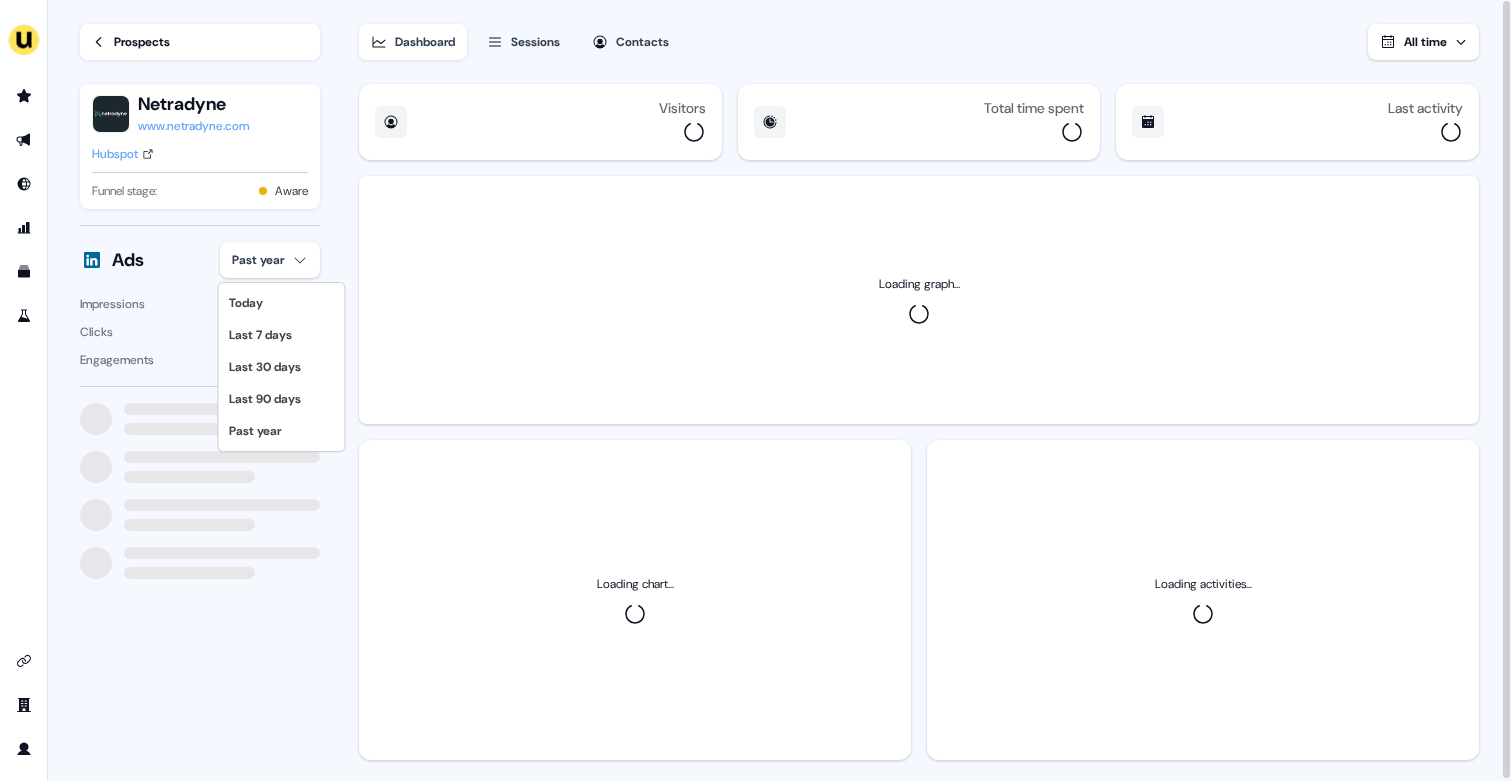 click on "For the best experience switch devices to a bigger screen. Go to Userled.io Loading... Prospects Netradyne www.netradyne.com Hubspot Funnel stage: Aware Ads Past year Impressions 230 Clicks 0 Engagements 0 Dashboard Sessions Contacts All time Visitors Total time spent Last activity Loading graph... Loading chart... Loading activities... 08 Today Last 7 days Last 30 days Last 90 days Past year" at bounding box center [755, 390] 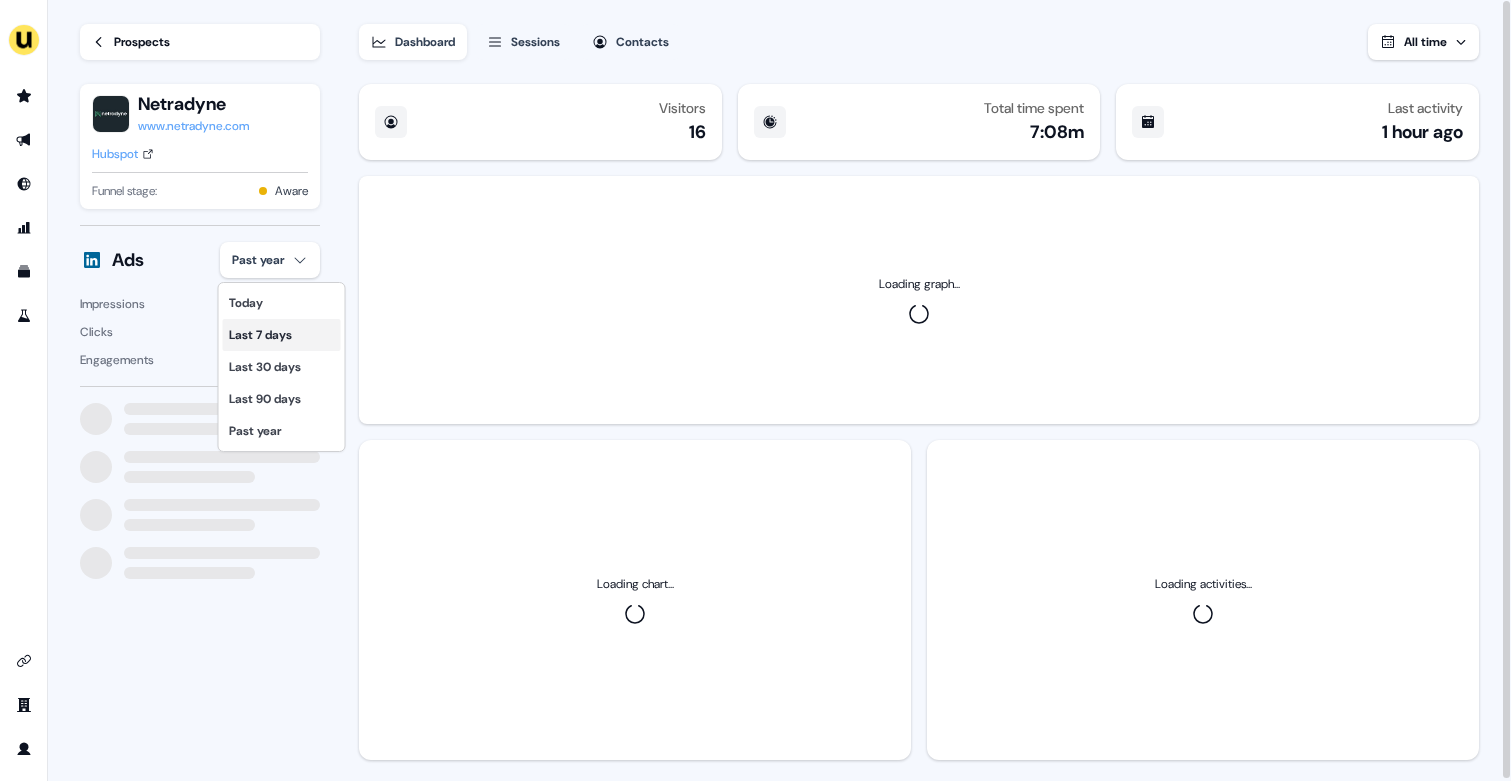 click on "Last 7 days" at bounding box center [282, 335] 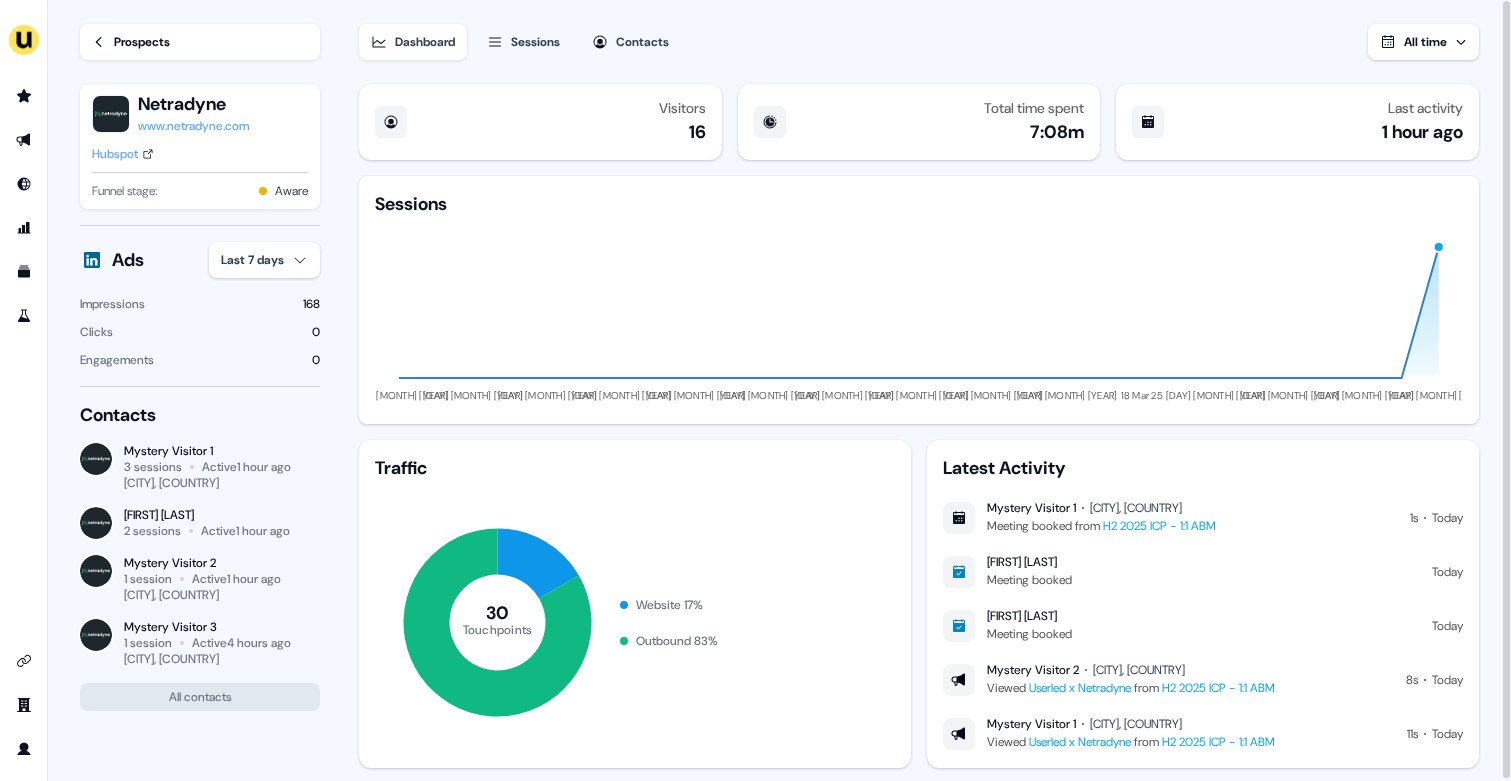 click 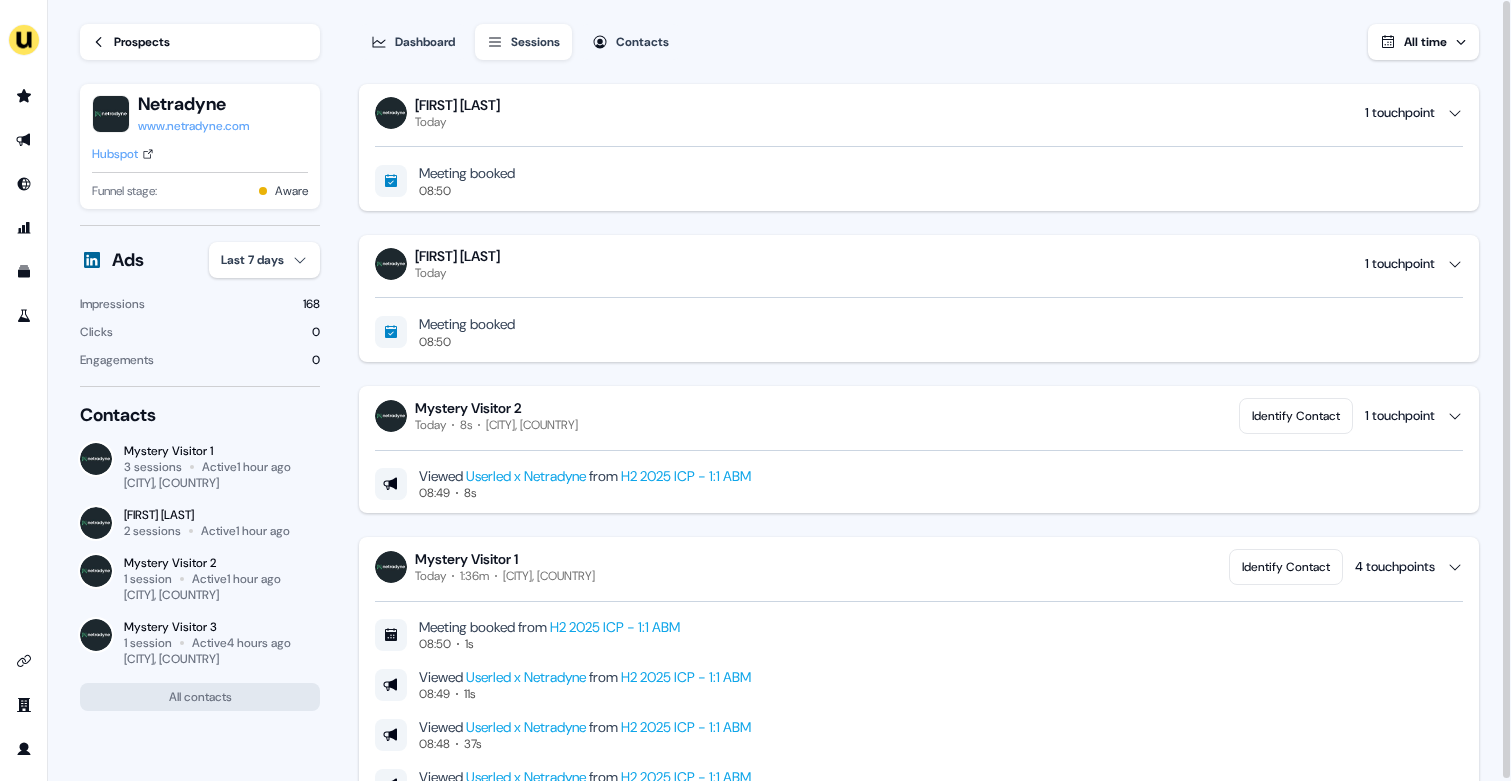 scroll, scrollTop: 2, scrollLeft: 0, axis: vertical 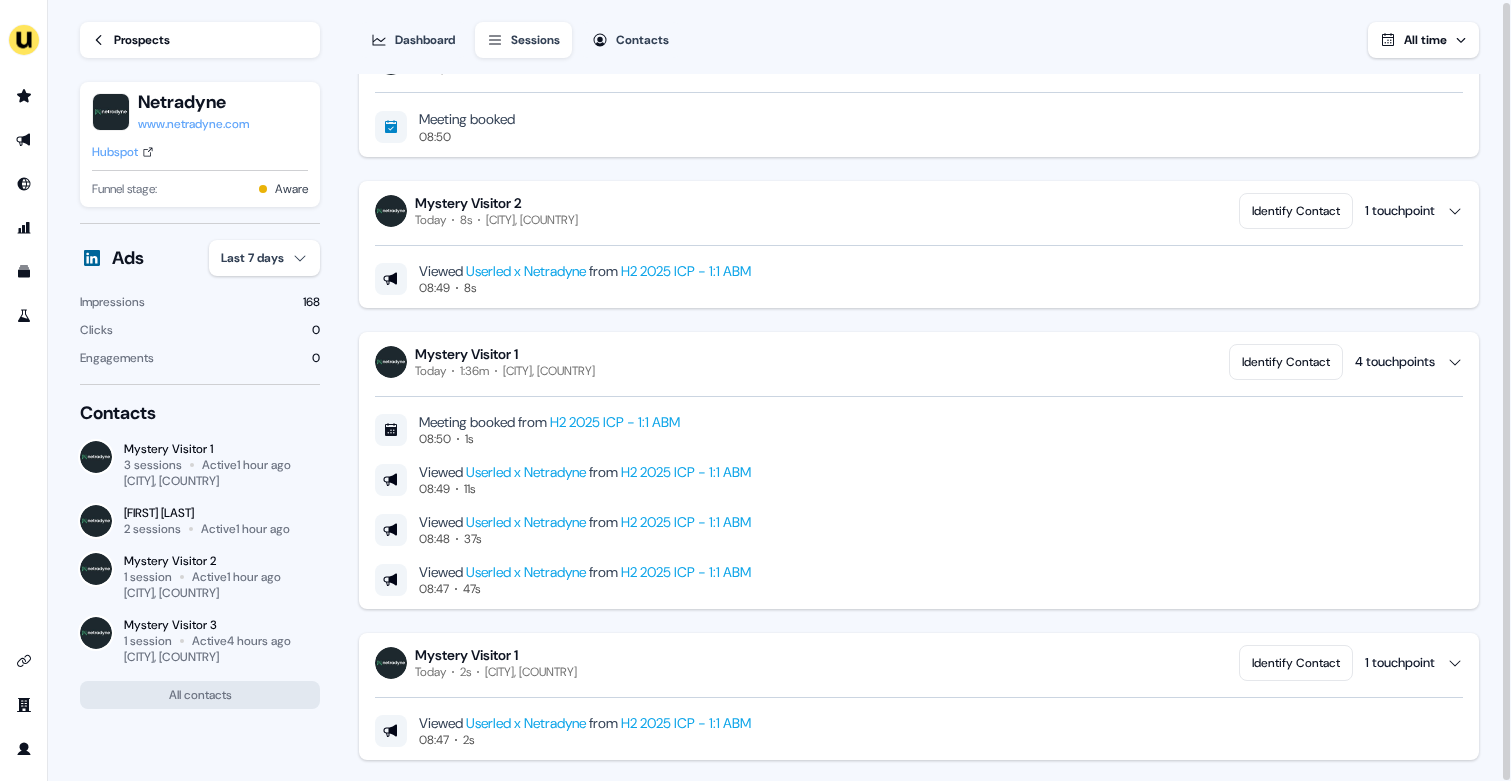 click on "Prospects" at bounding box center (142, 40) 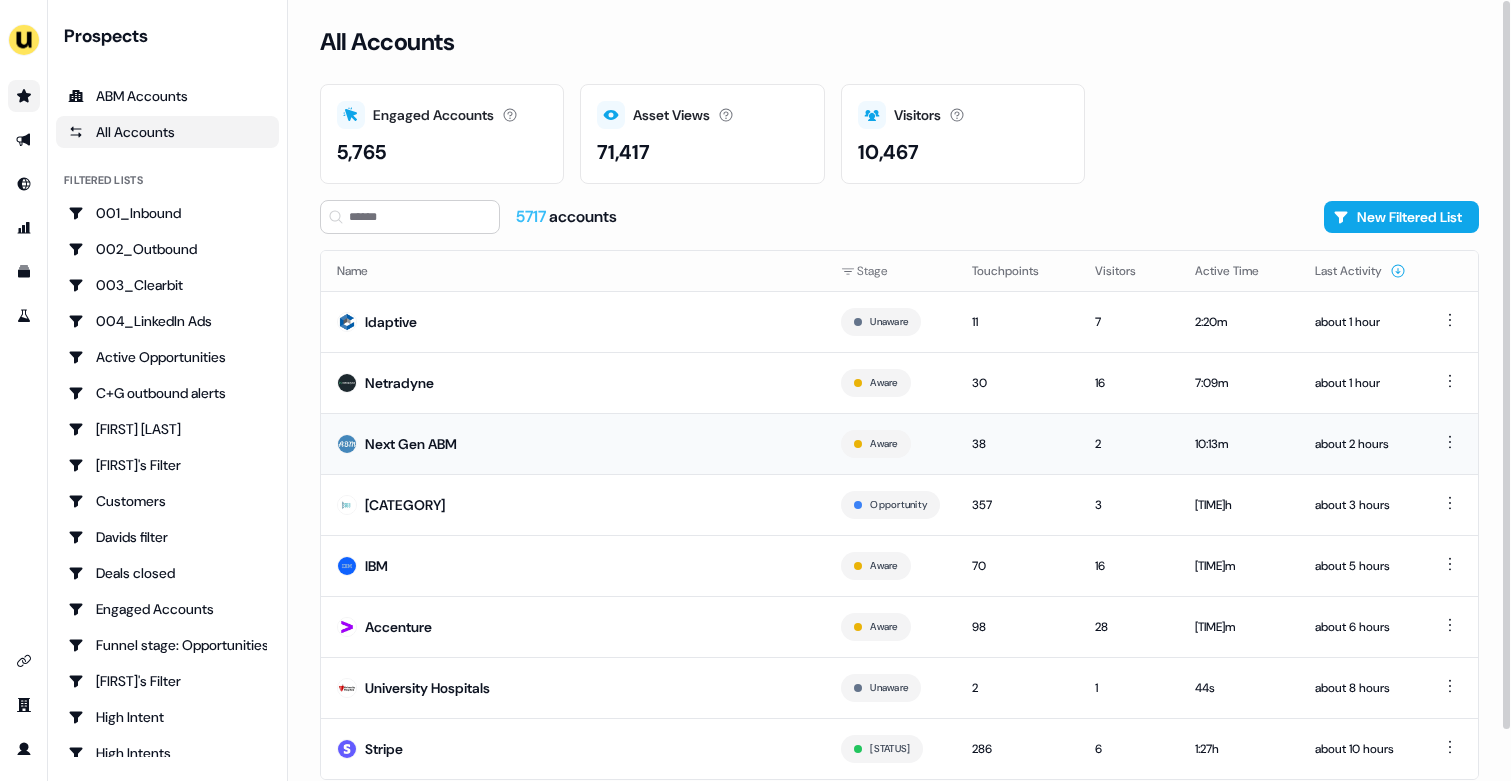 scroll, scrollTop: 54, scrollLeft: 0, axis: vertical 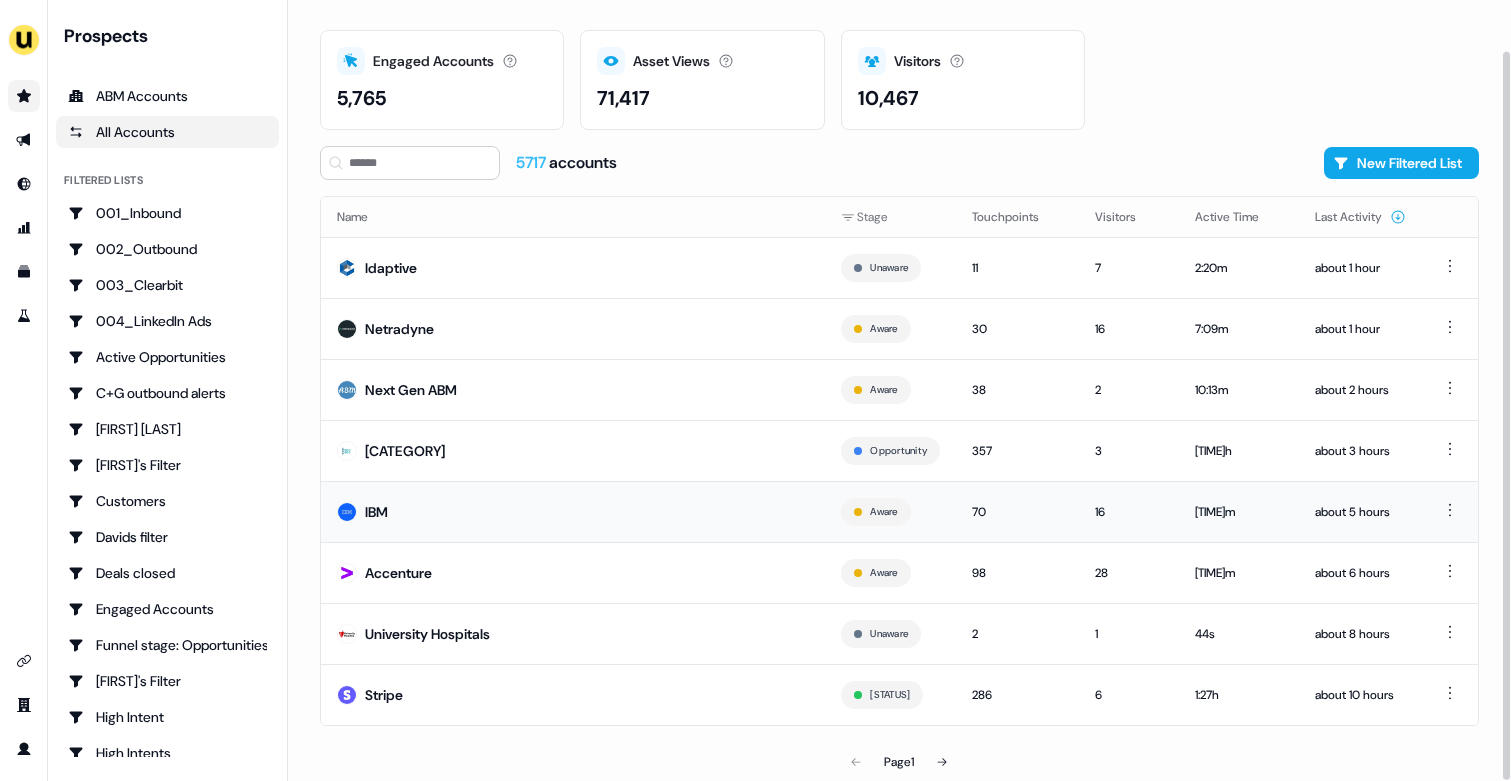 click on "IBM" at bounding box center [573, 511] 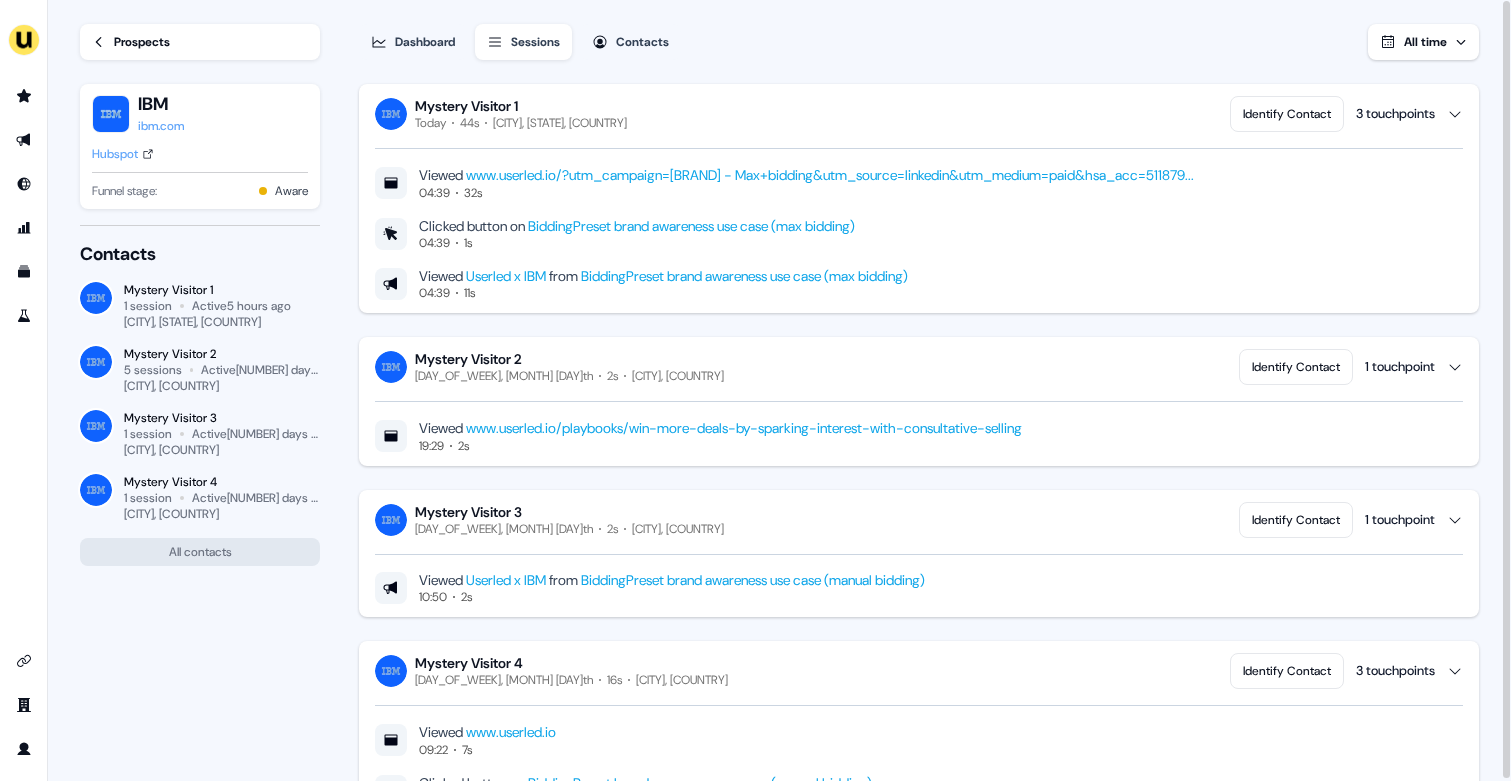 click on "Prospects" at bounding box center [142, 42] 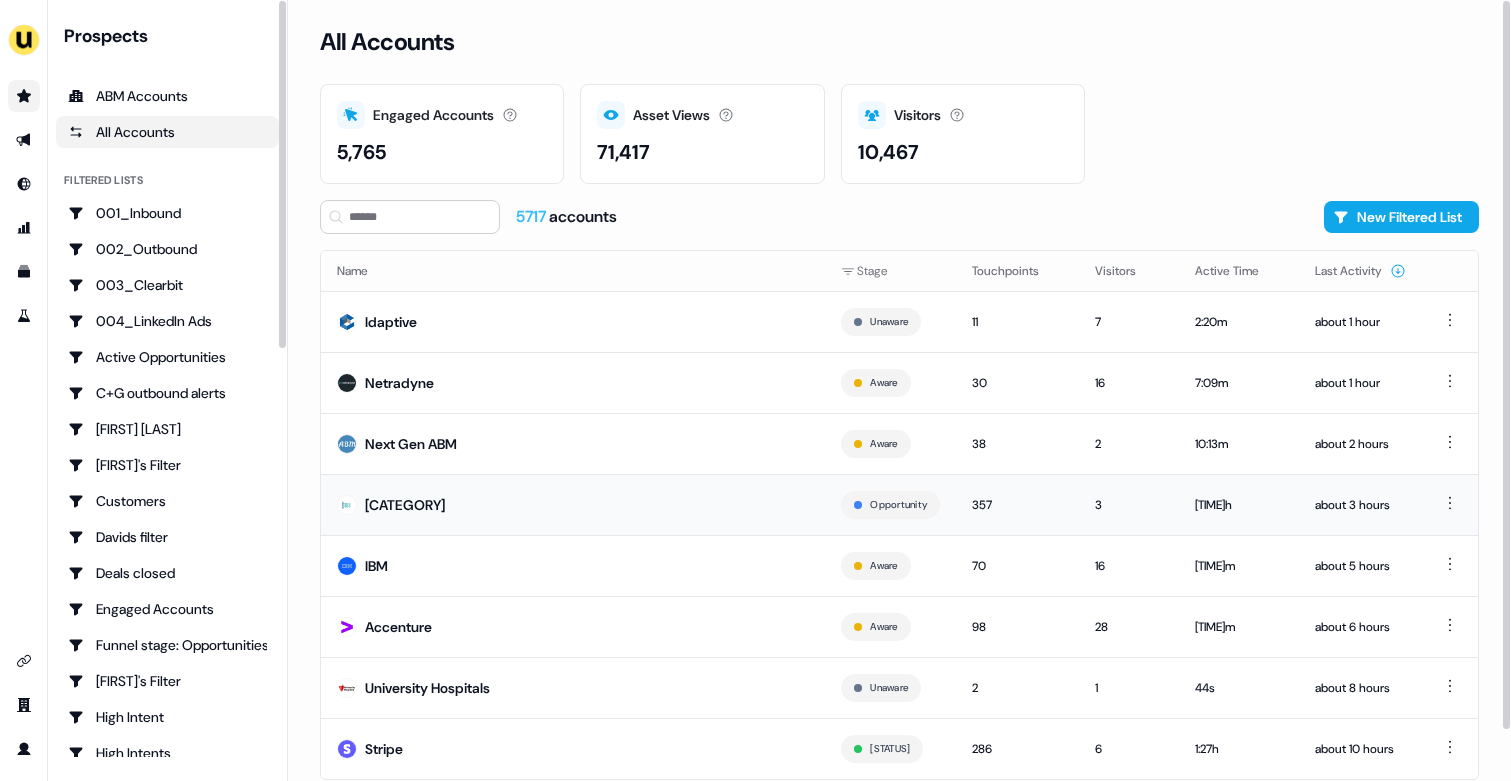 scroll, scrollTop: 54, scrollLeft: 0, axis: vertical 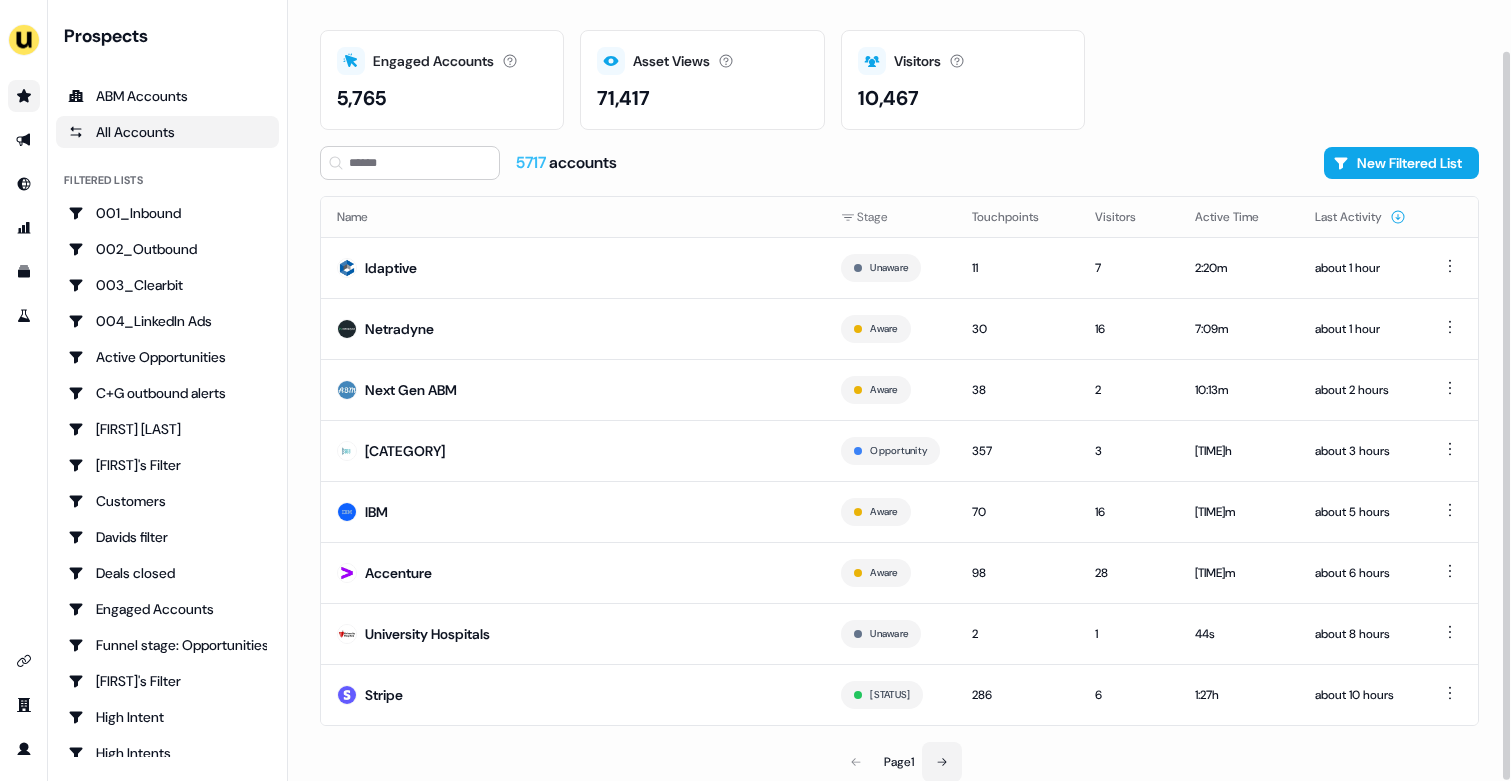 click at bounding box center (942, 762) 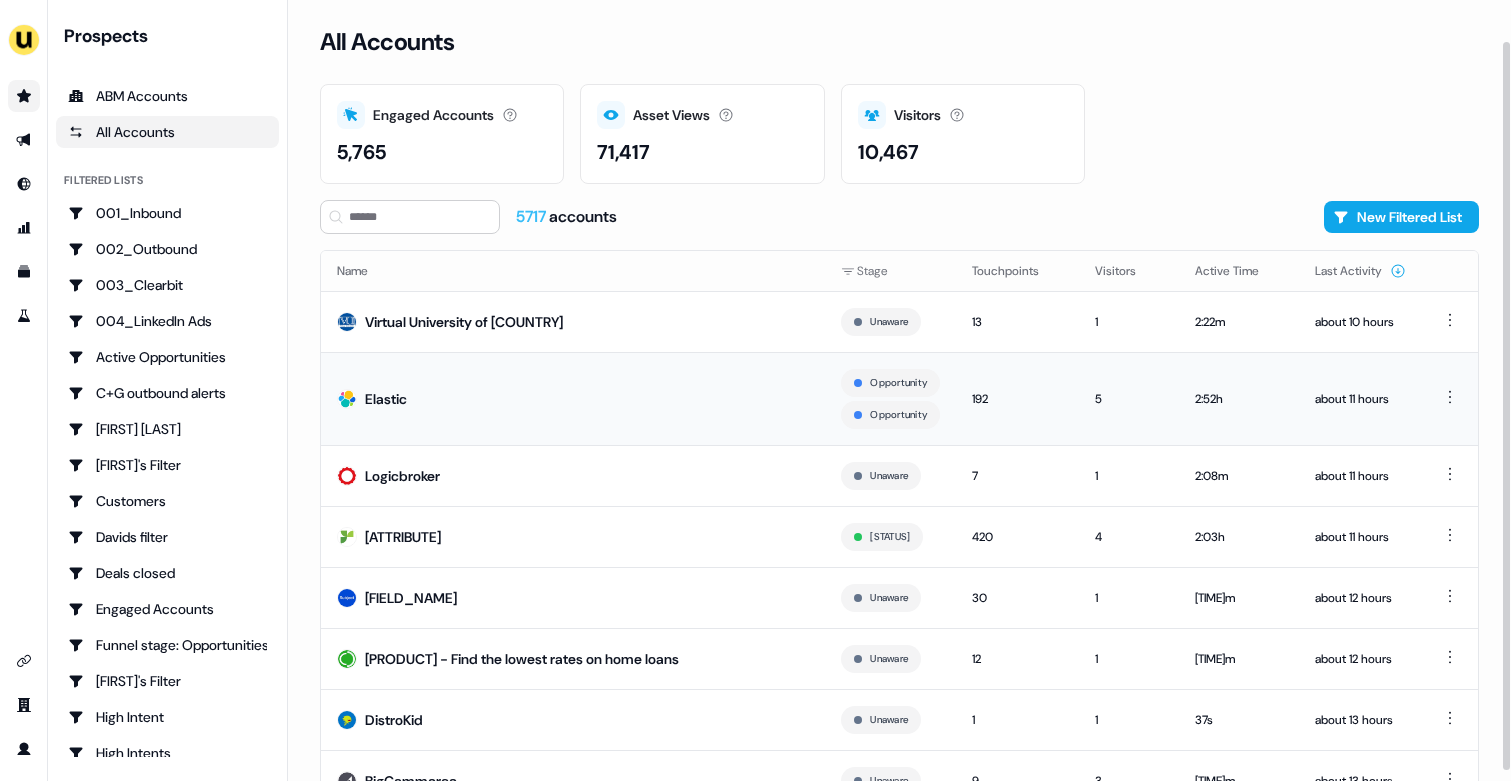 scroll, scrollTop: 86, scrollLeft: 0, axis: vertical 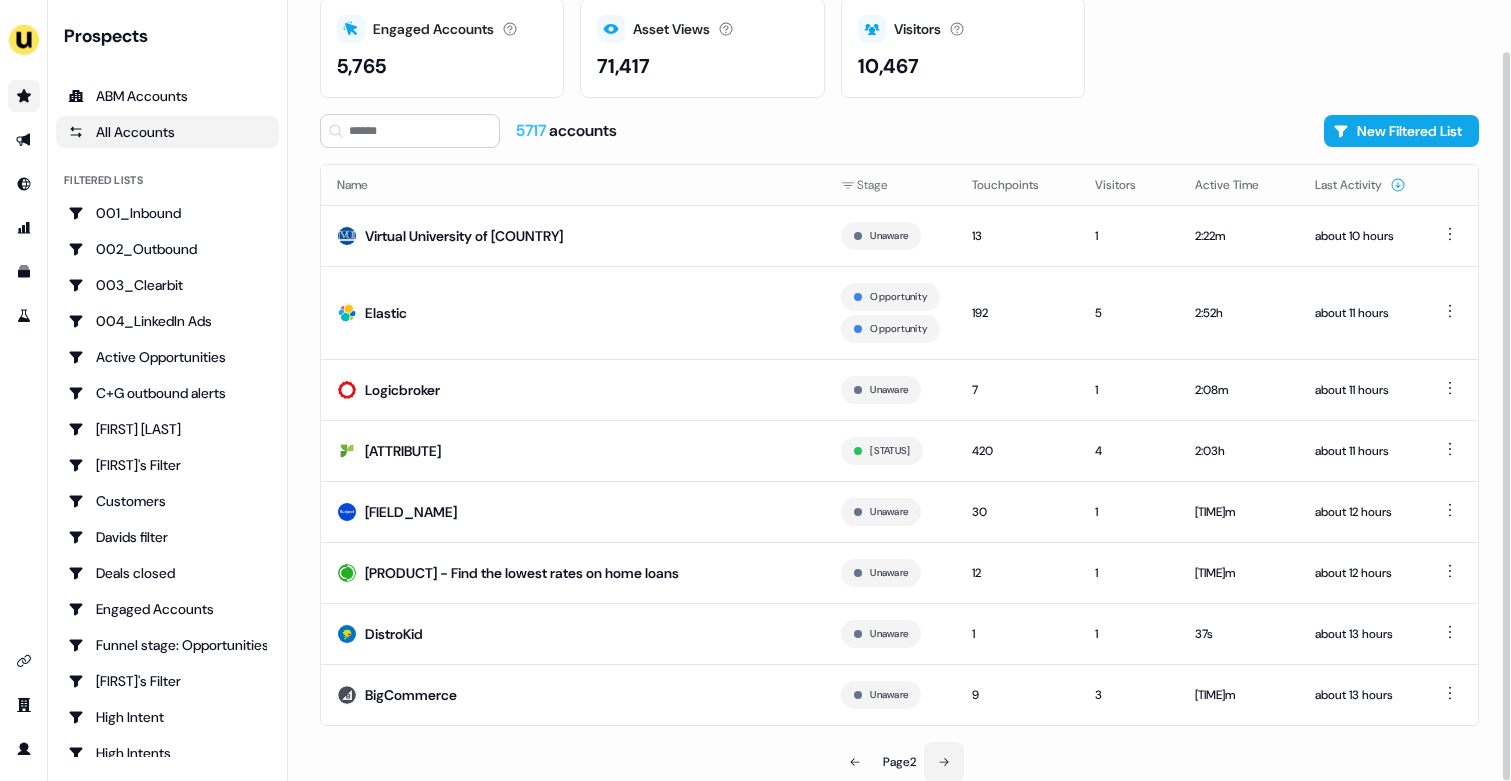 click 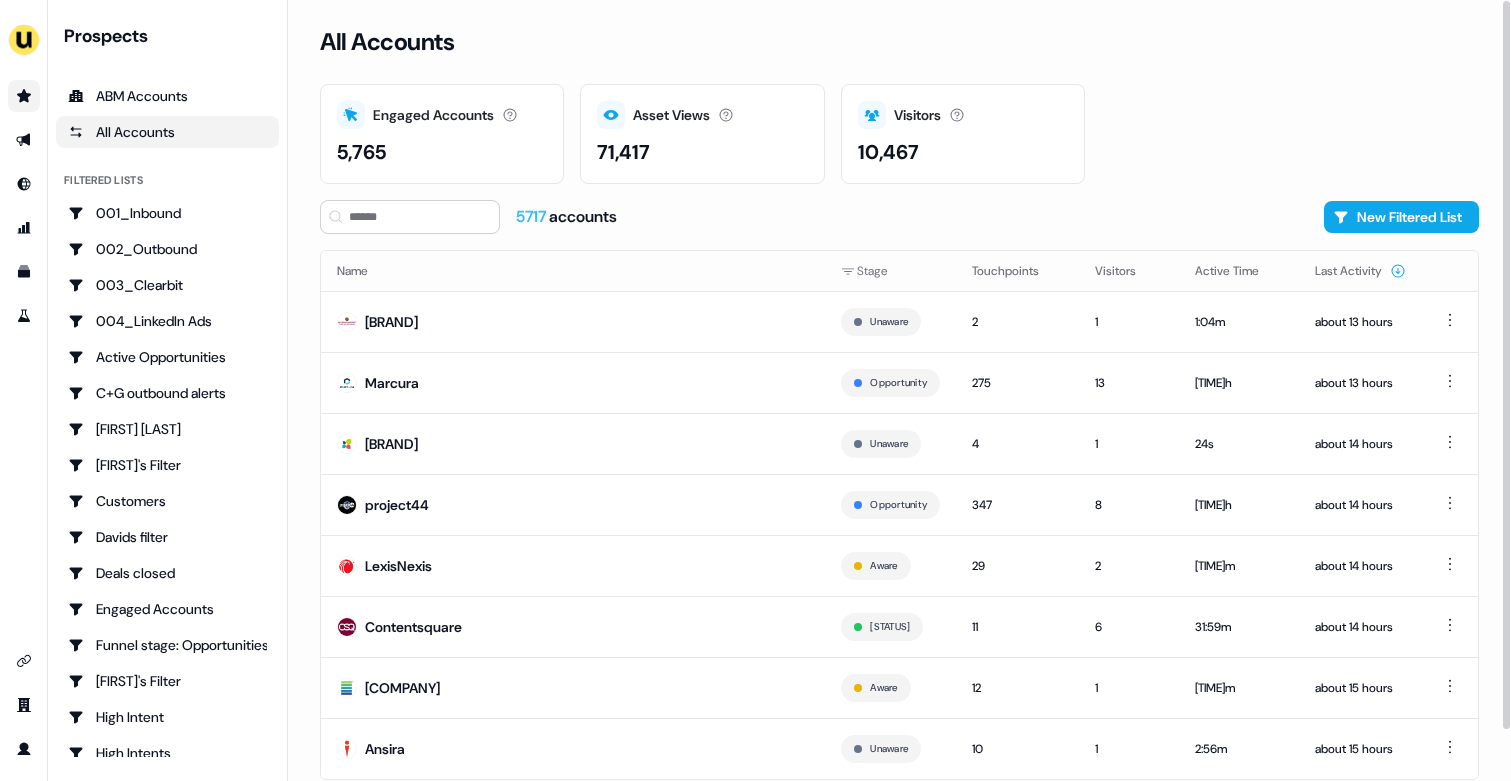 scroll, scrollTop: 54, scrollLeft: 0, axis: vertical 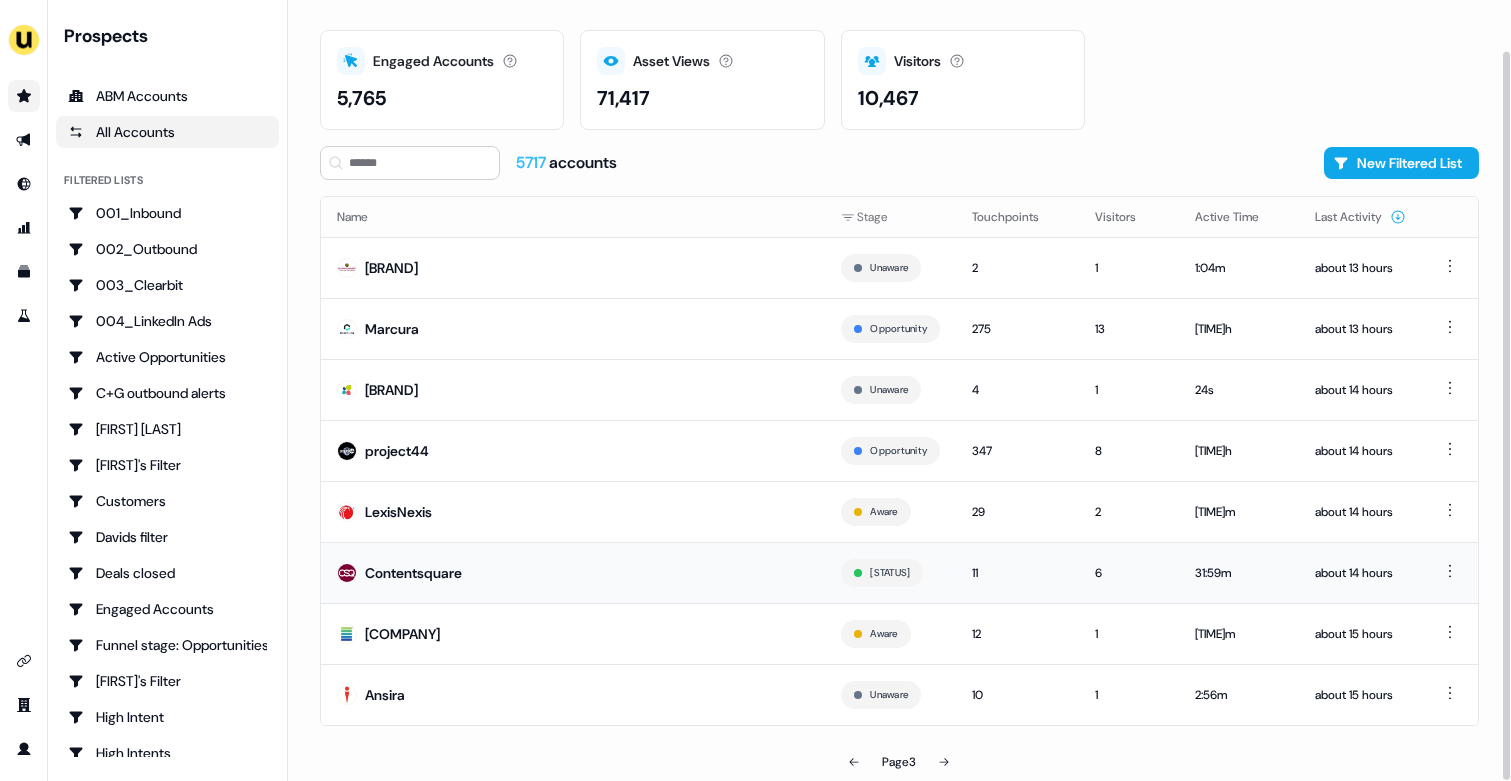 click on "Contentsquare" at bounding box center (573, 572) 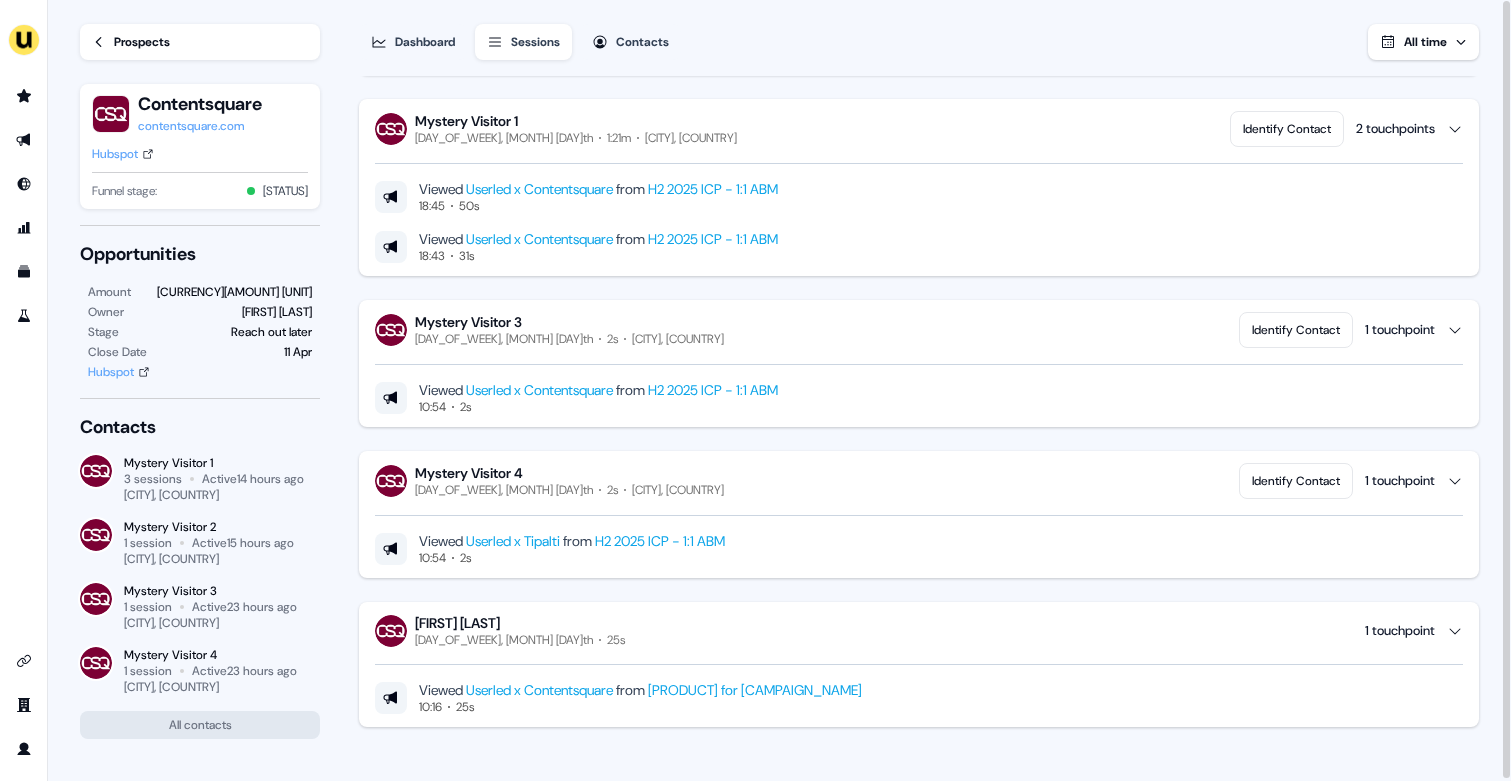 scroll, scrollTop: 0, scrollLeft: 0, axis: both 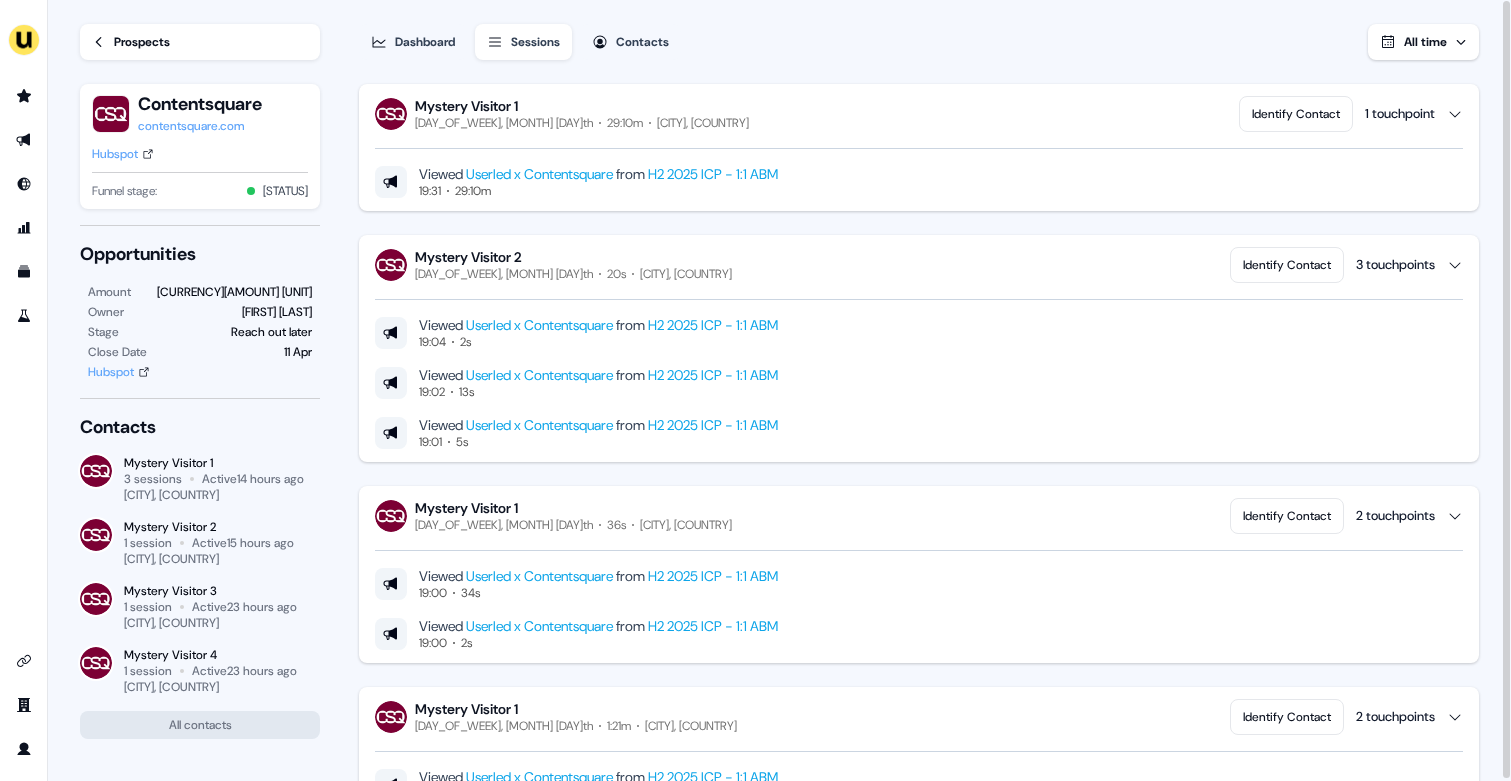 click on "Prospects" at bounding box center [200, 42] 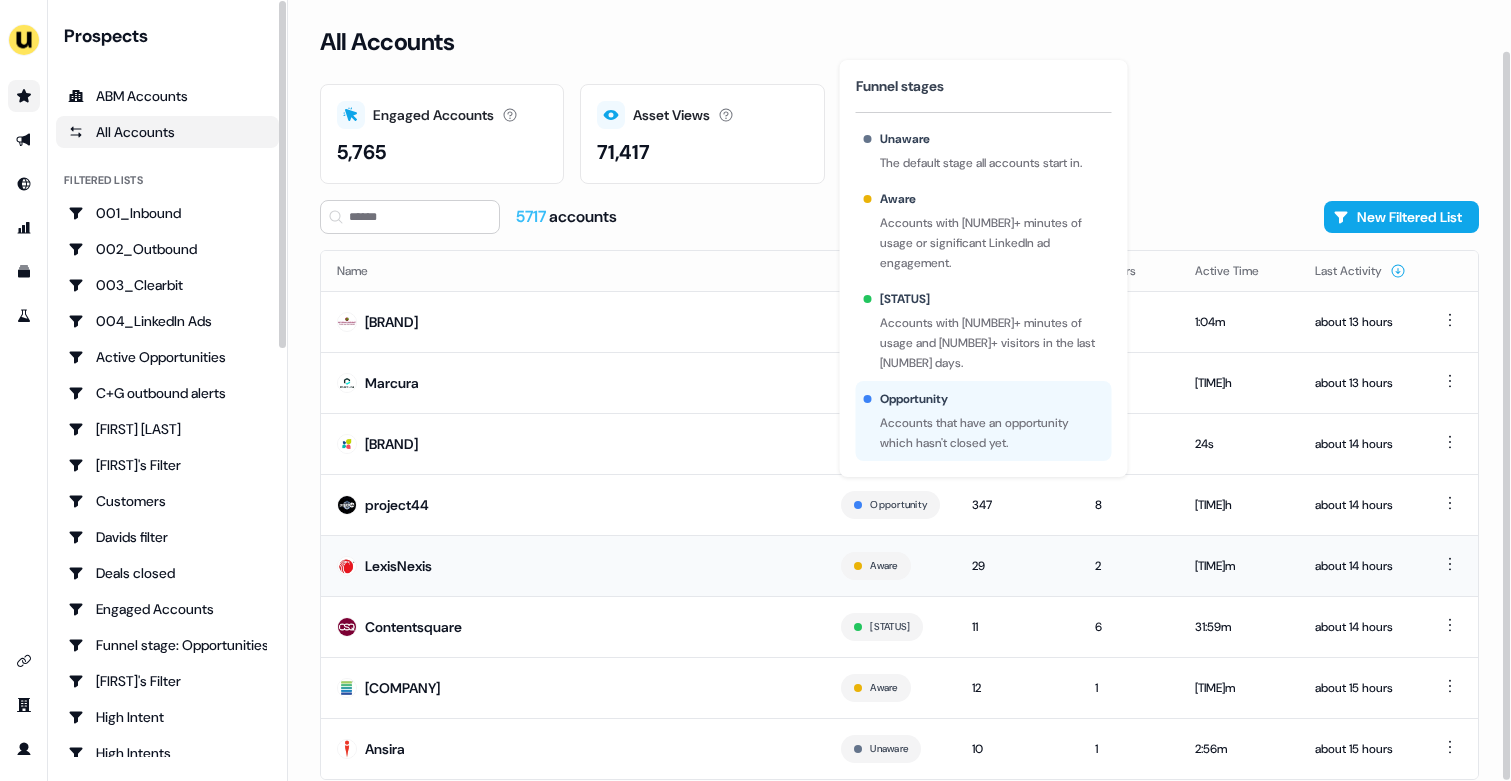 scroll, scrollTop: 54, scrollLeft: 0, axis: vertical 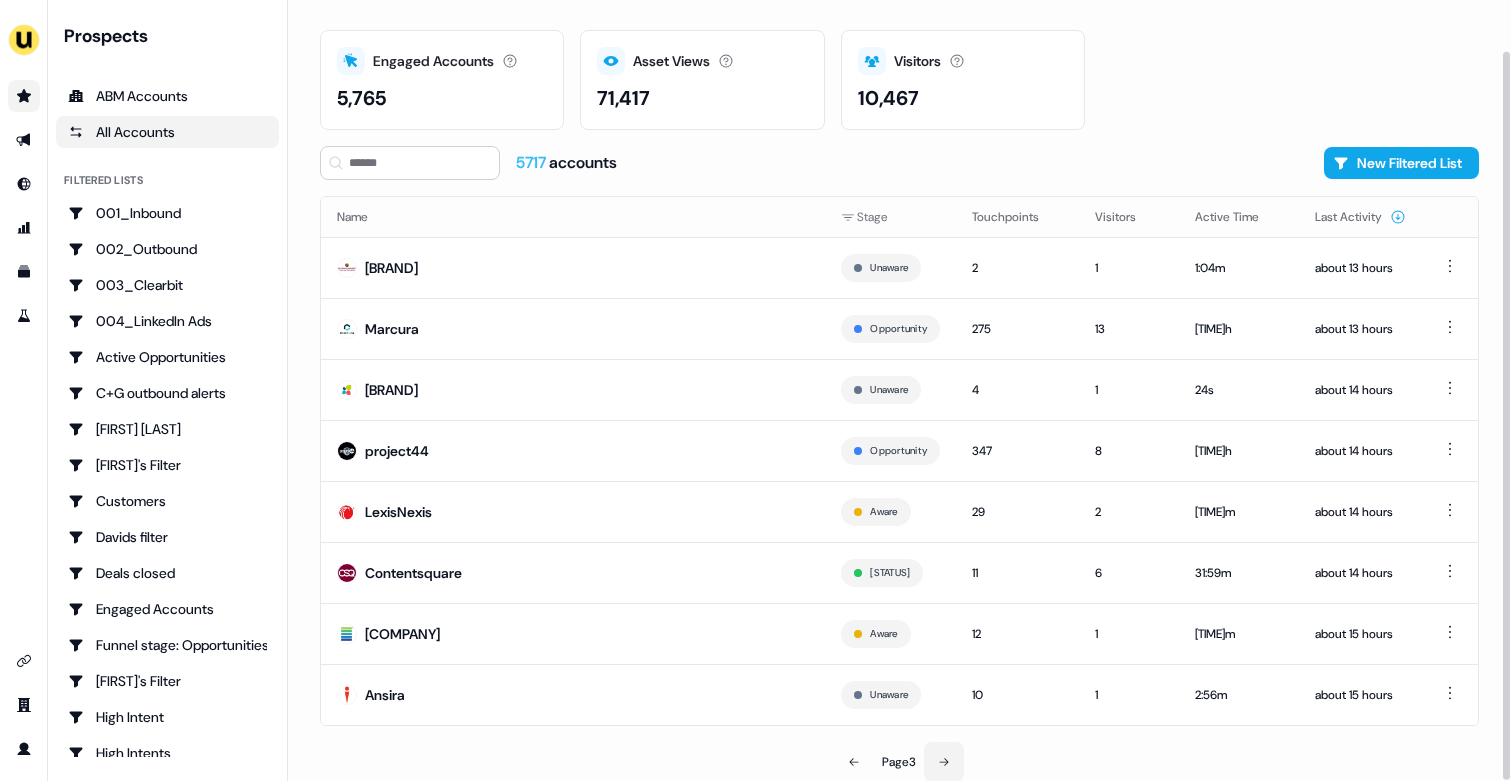 click at bounding box center [944, 762] 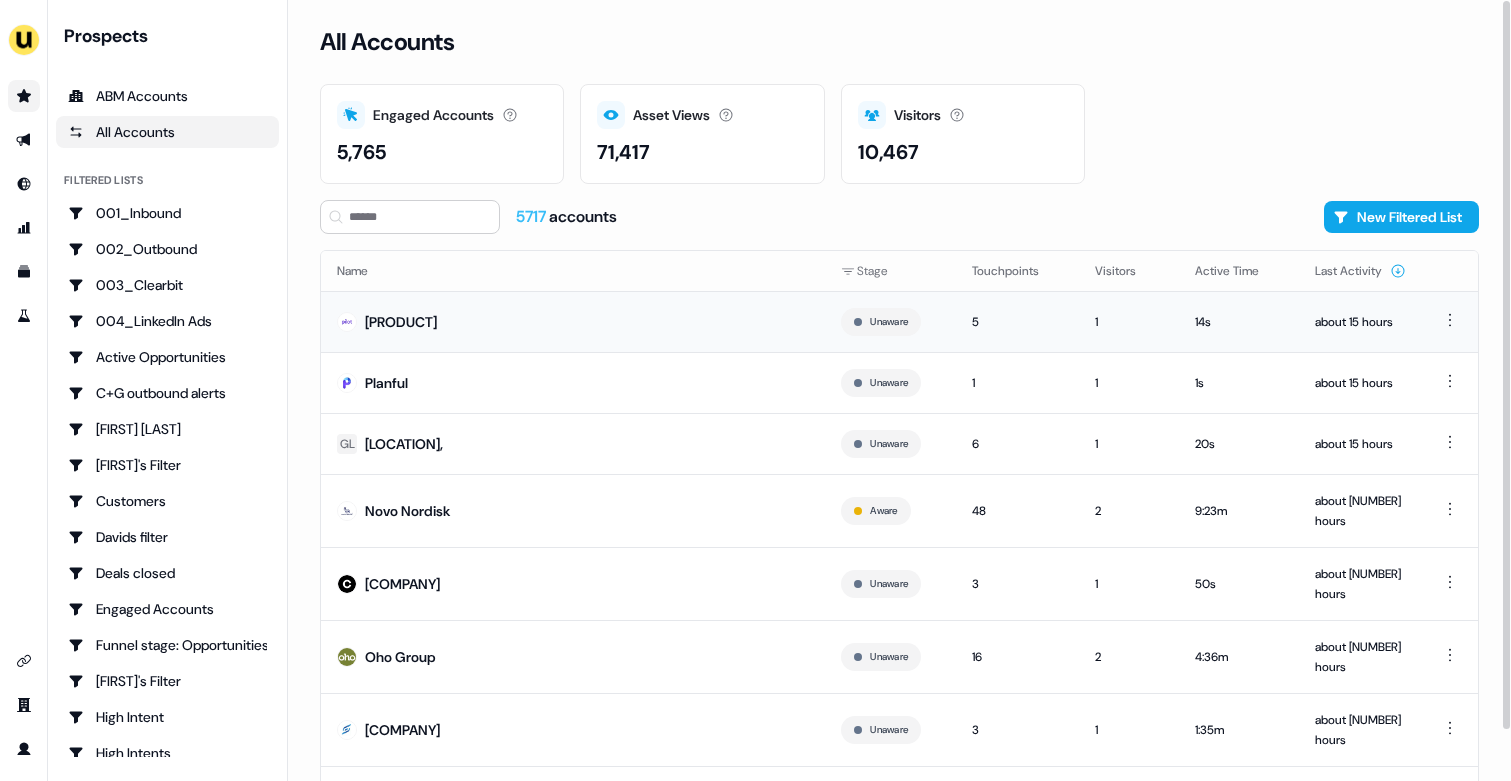 scroll, scrollTop: 54, scrollLeft: 0, axis: vertical 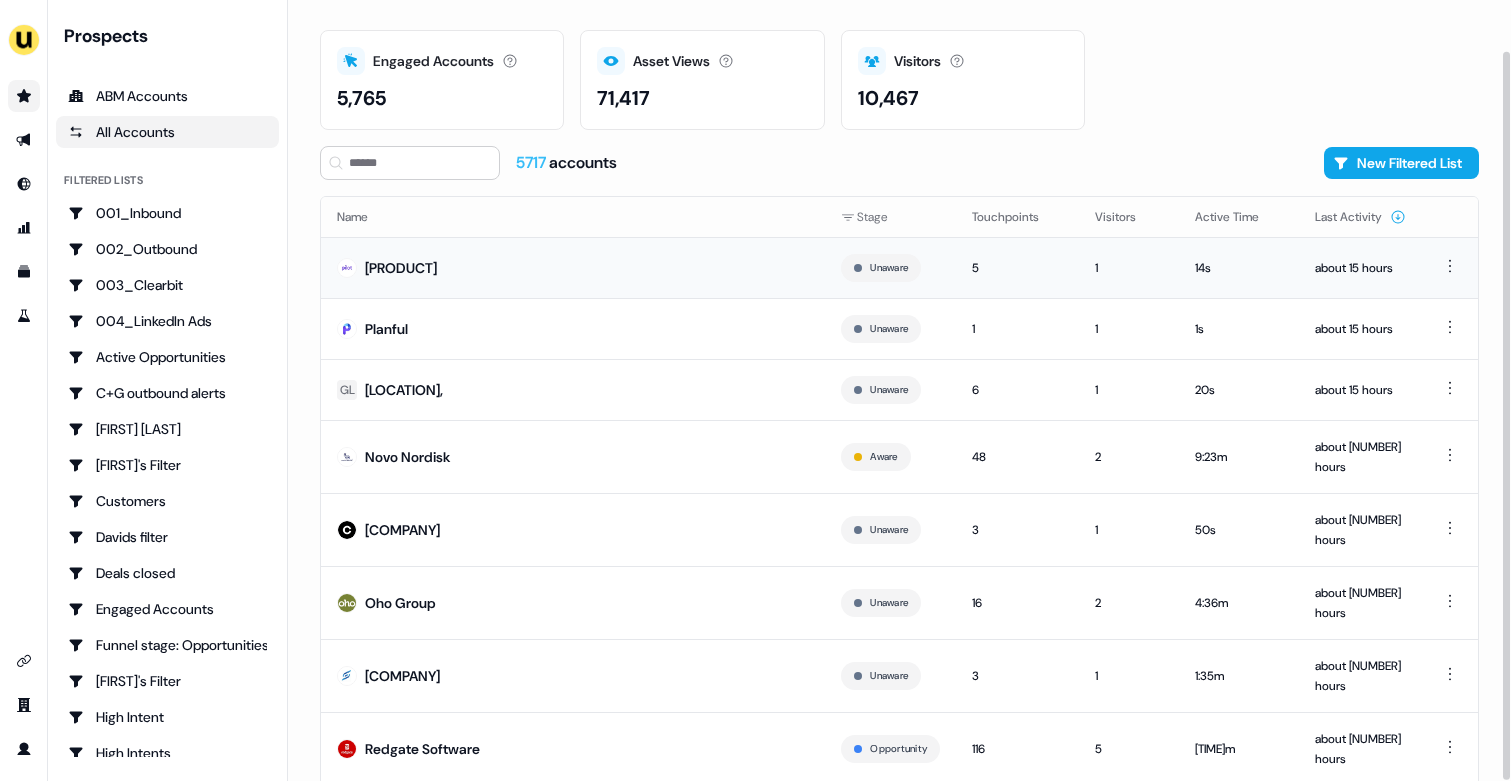 click on "[PRODUCT]" at bounding box center (573, 267) 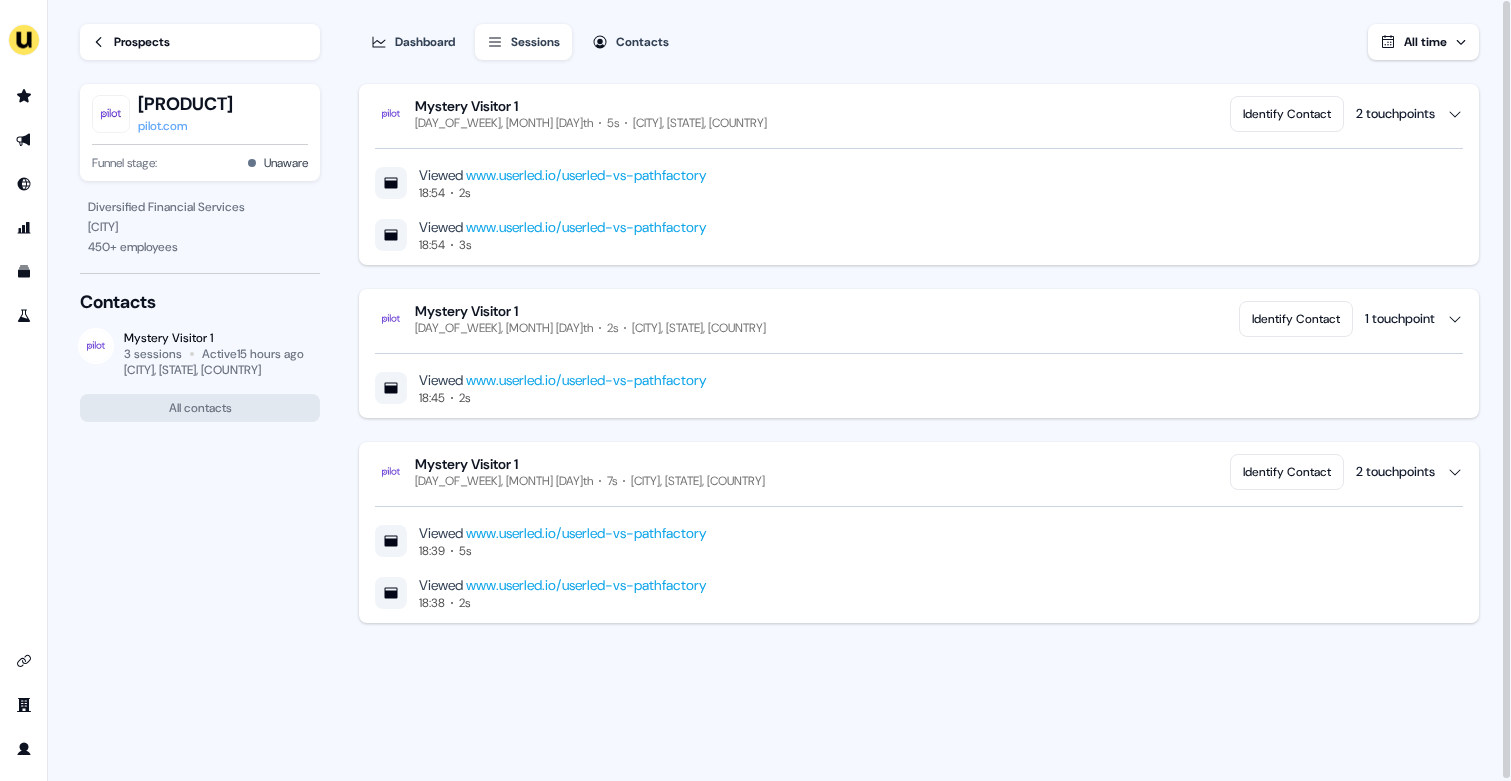 click on "pilot.com" at bounding box center [185, 126] 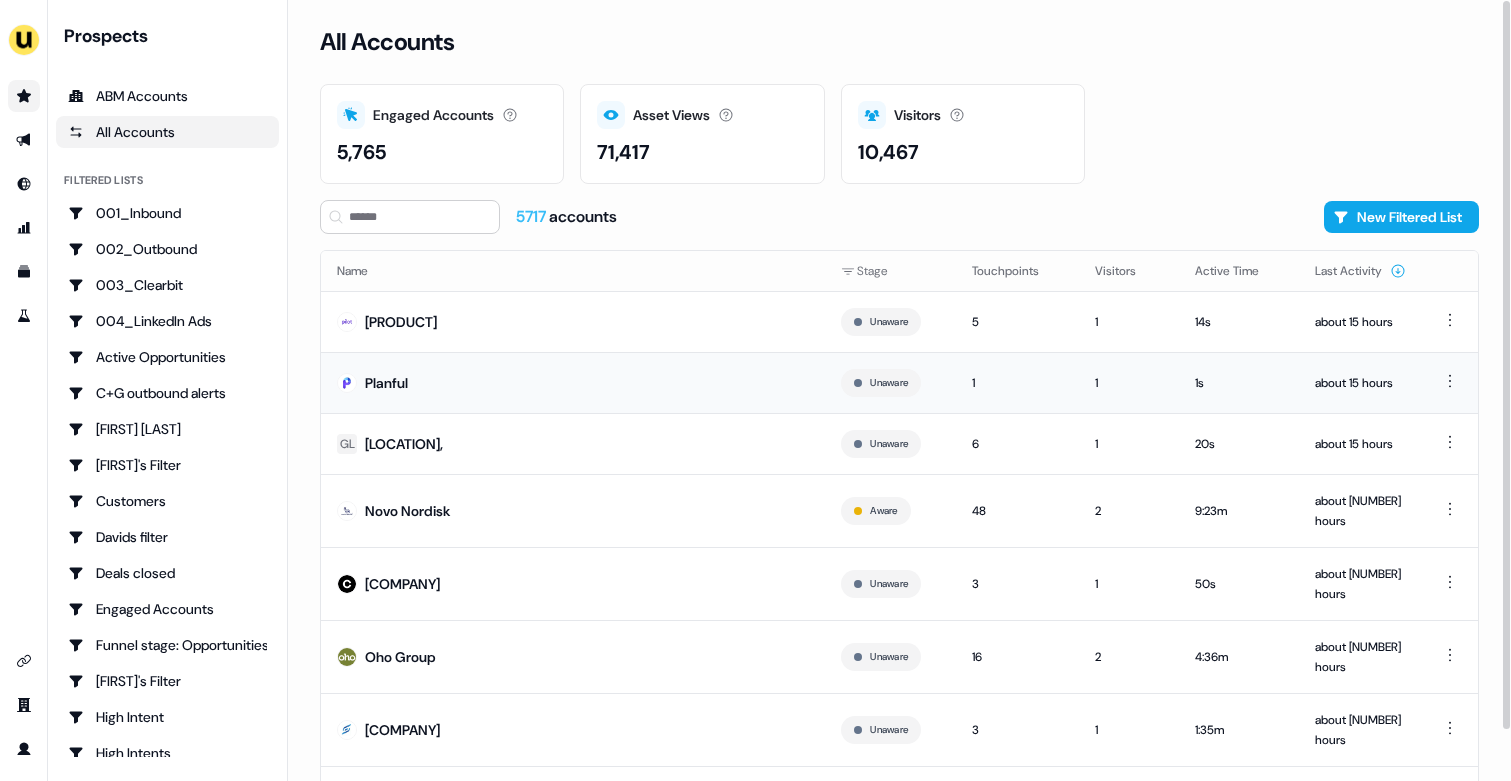 click on "Planful" at bounding box center (573, 382) 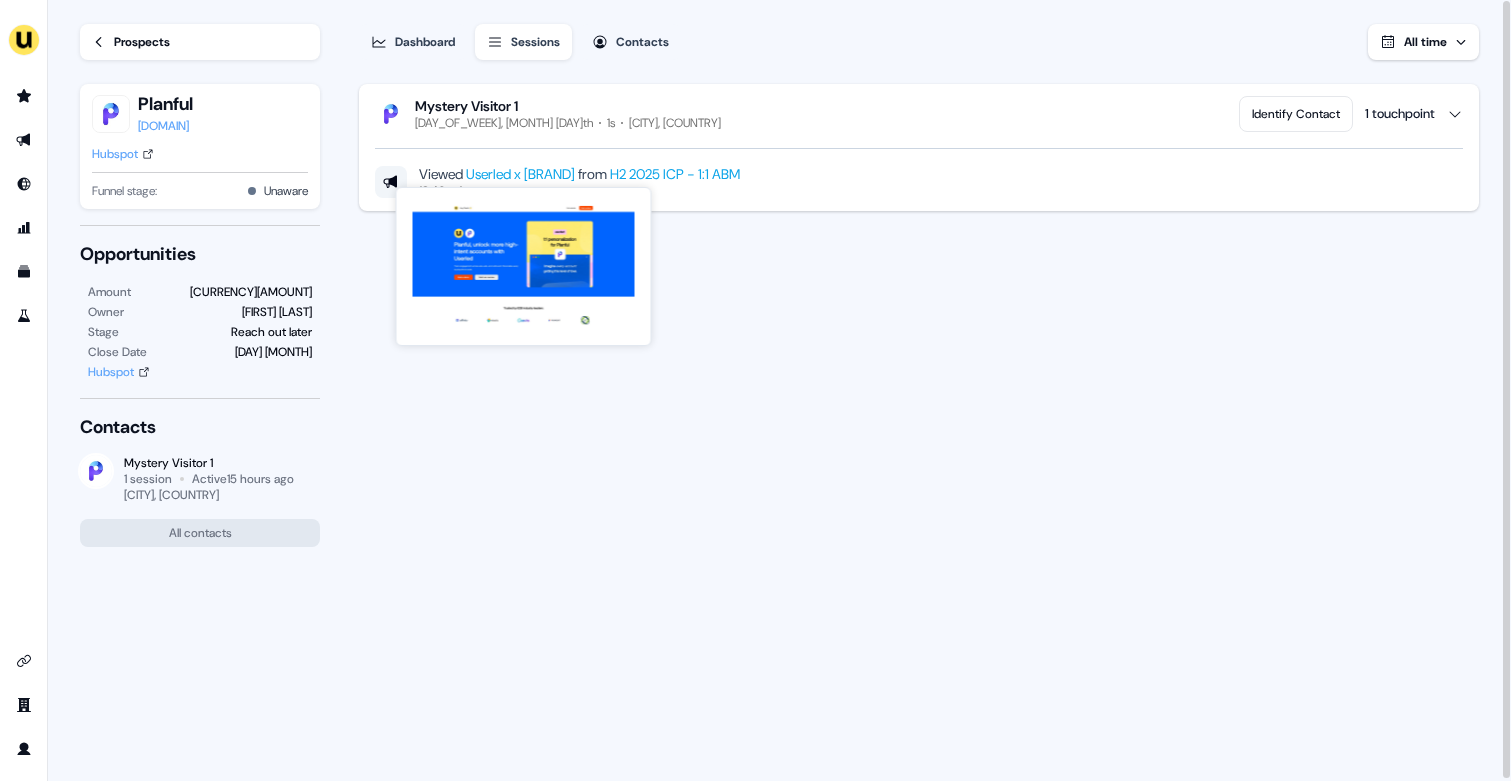 click on "Userled x [BRAND]" at bounding box center (520, 174) 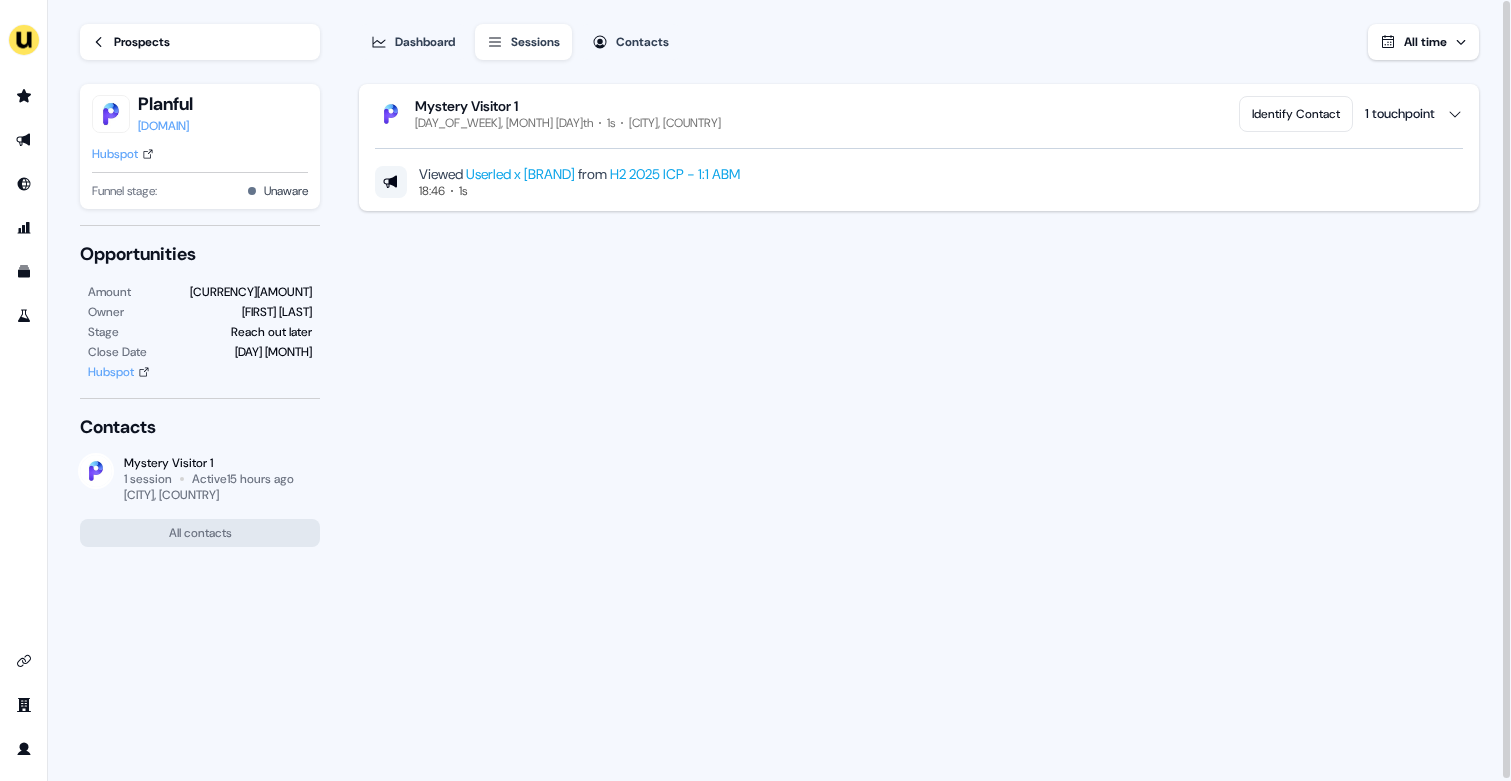 click on "Prospects" at bounding box center (200, 42) 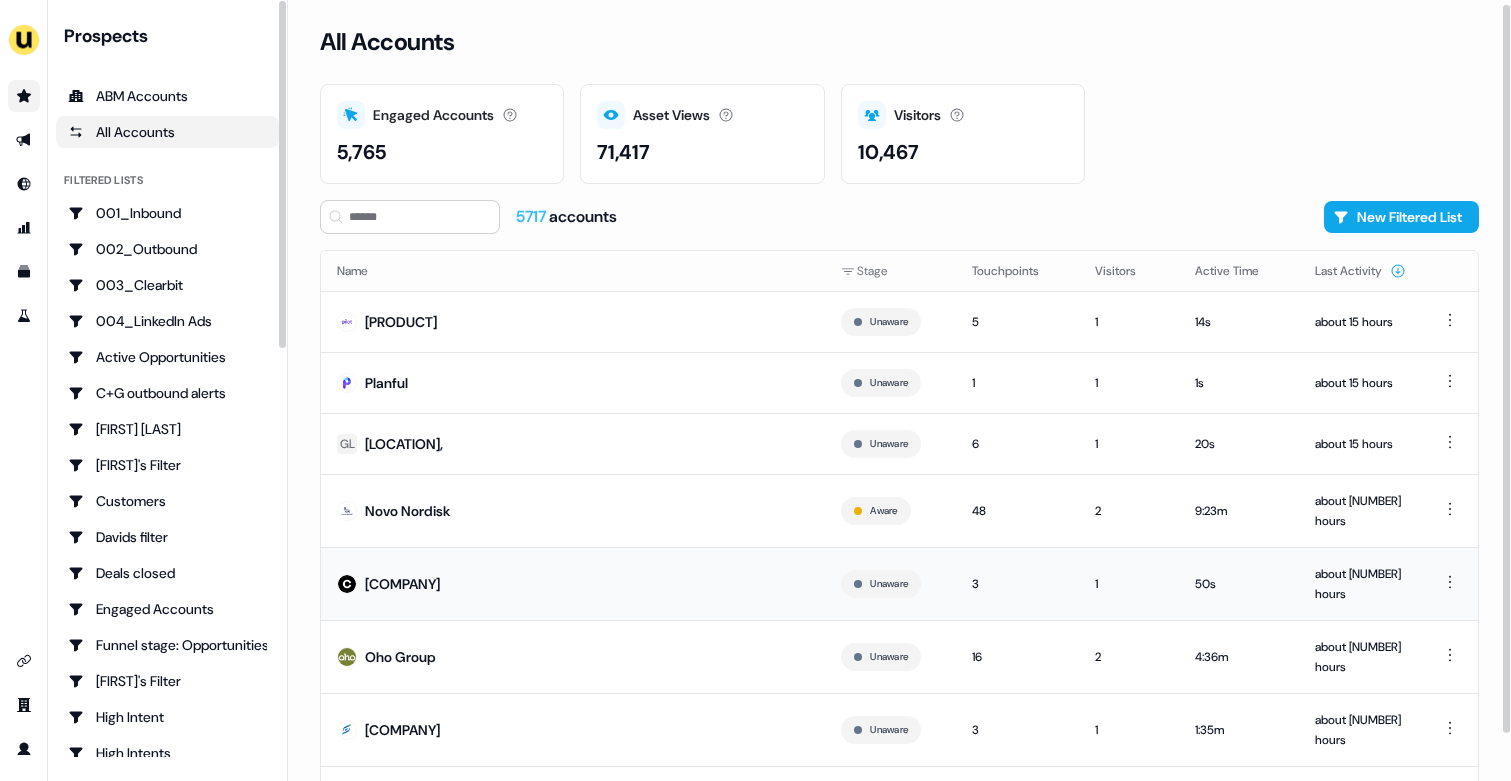 scroll, scrollTop: 54, scrollLeft: 0, axis: vertical 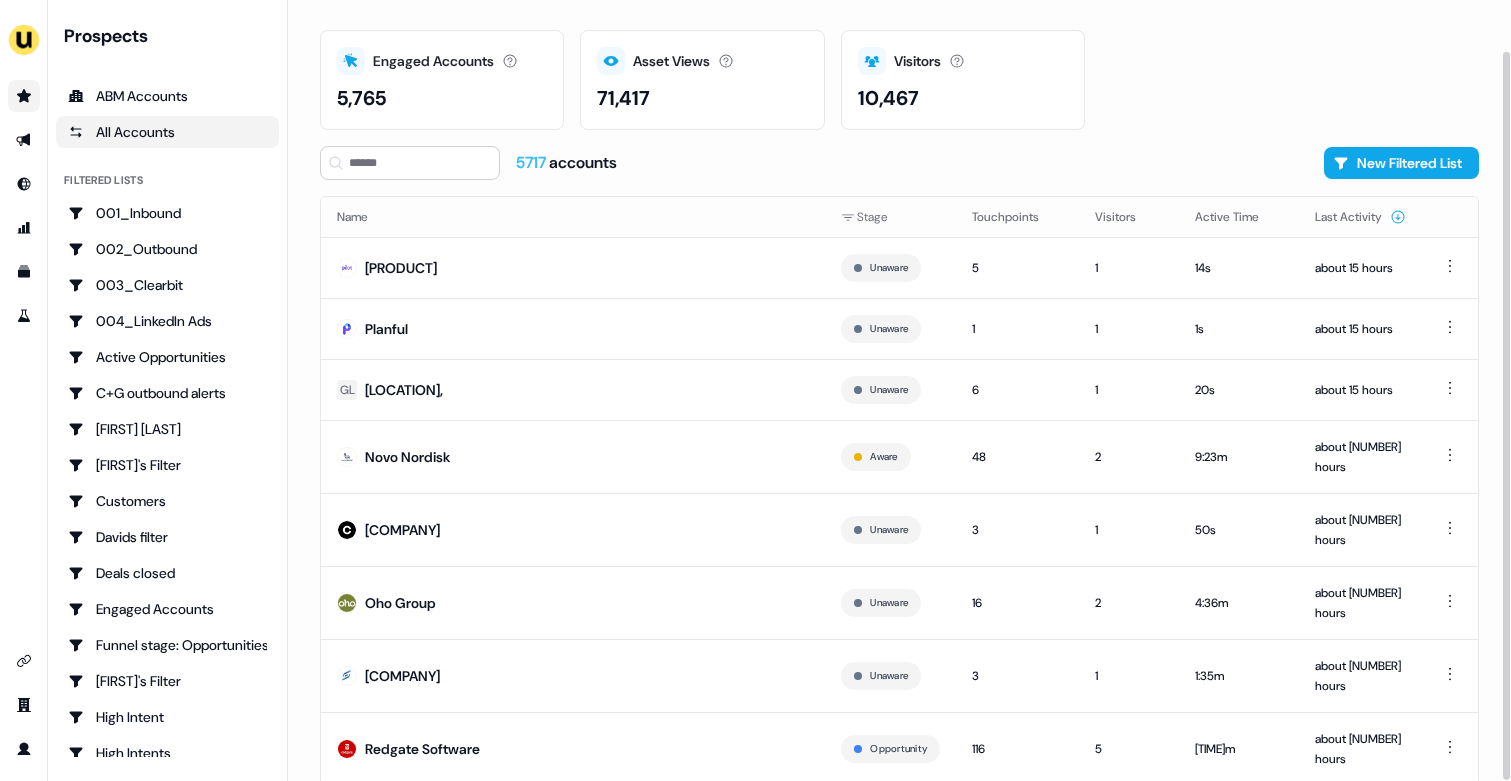 click at bounding box center [944, 822] 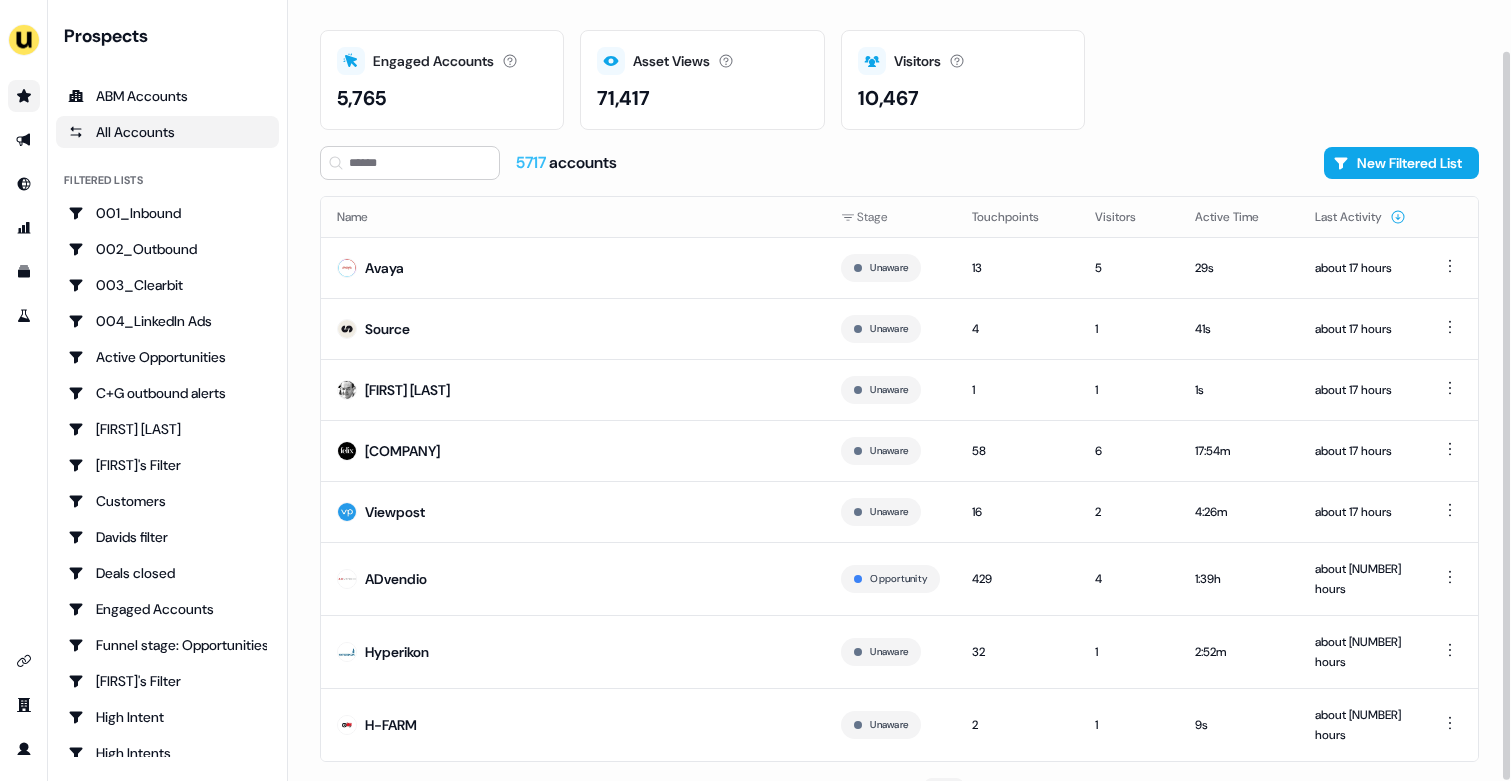 click at bounding box center (944, 798) 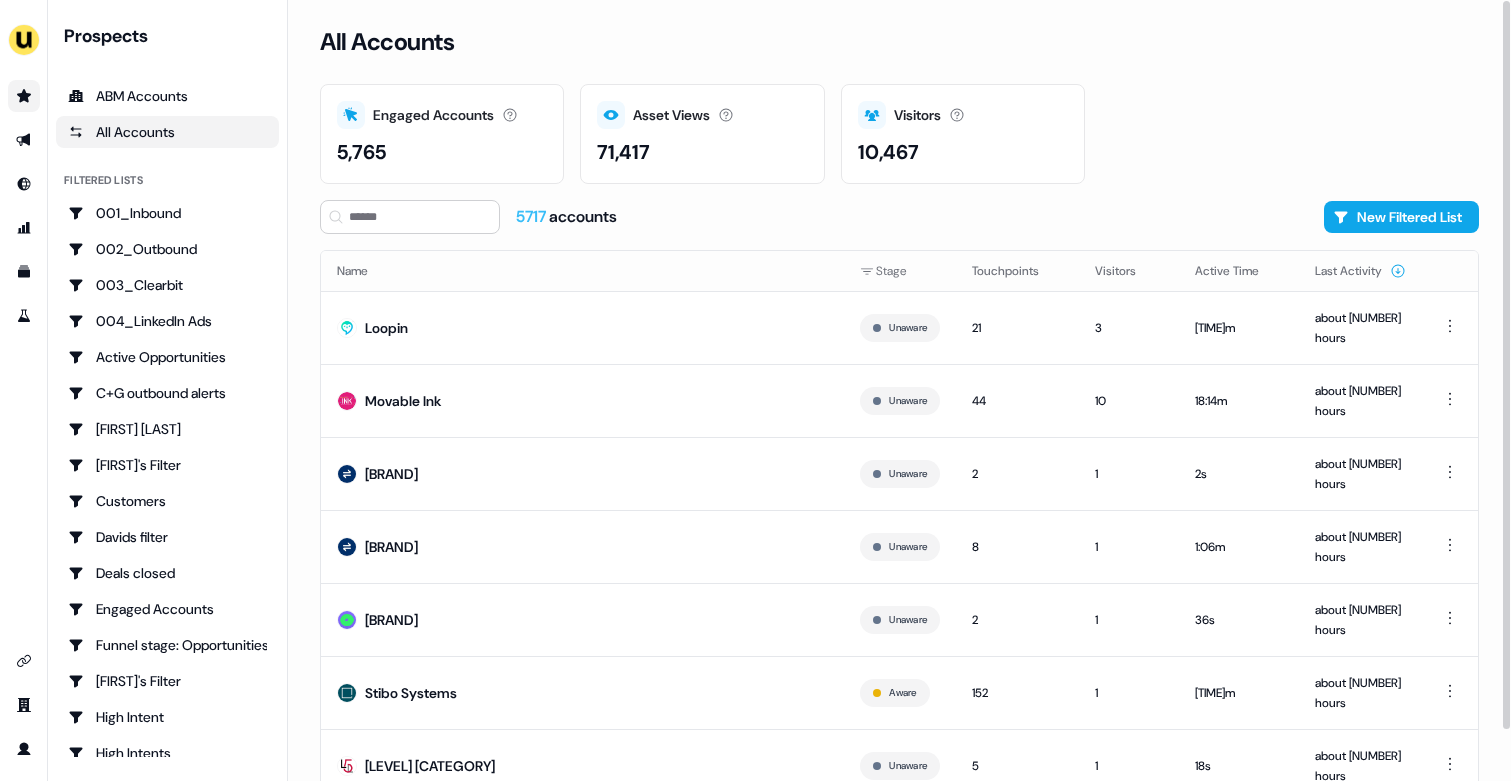 scroll, scrollTop: 54, scrollLeft: 0, axis: vertical 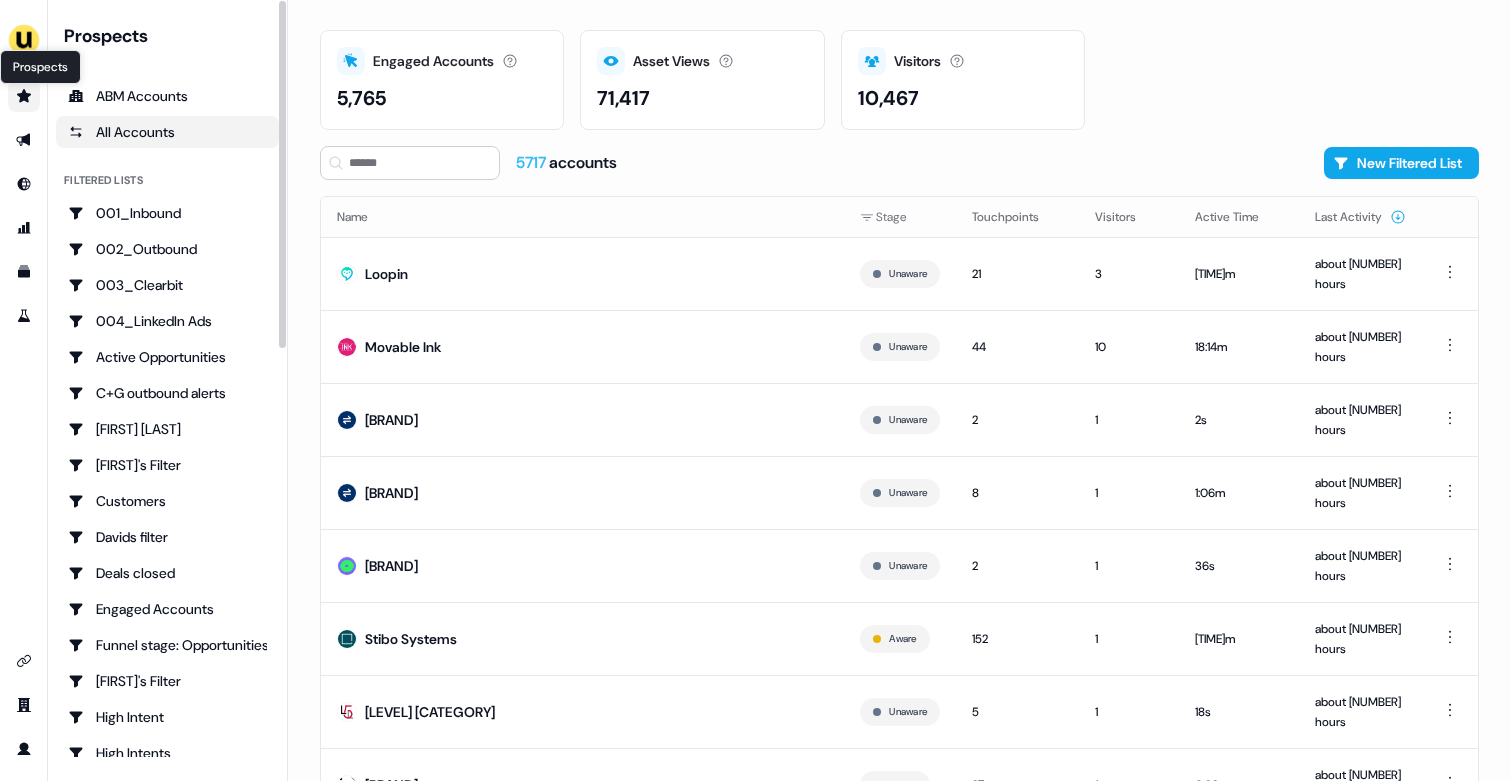 click 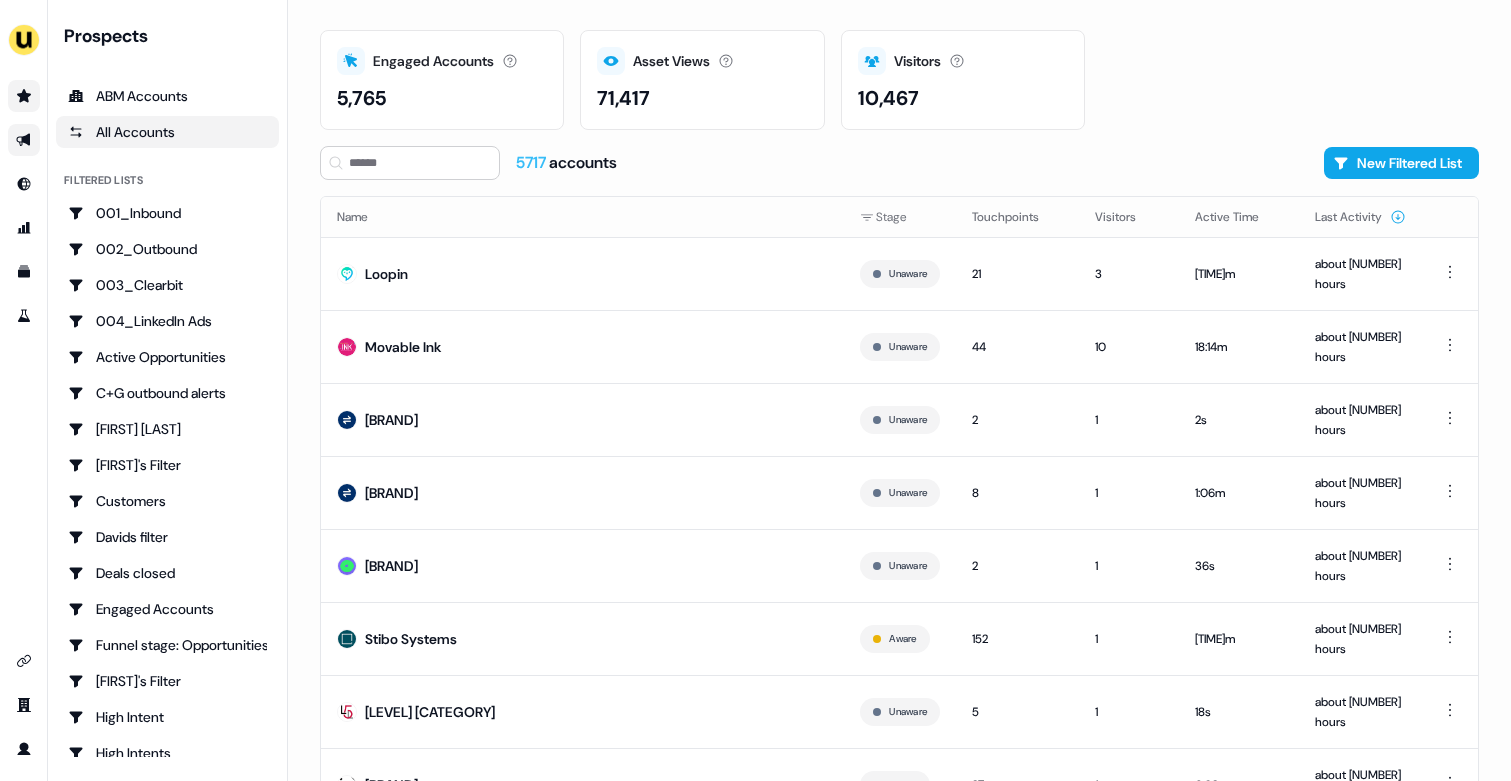 click 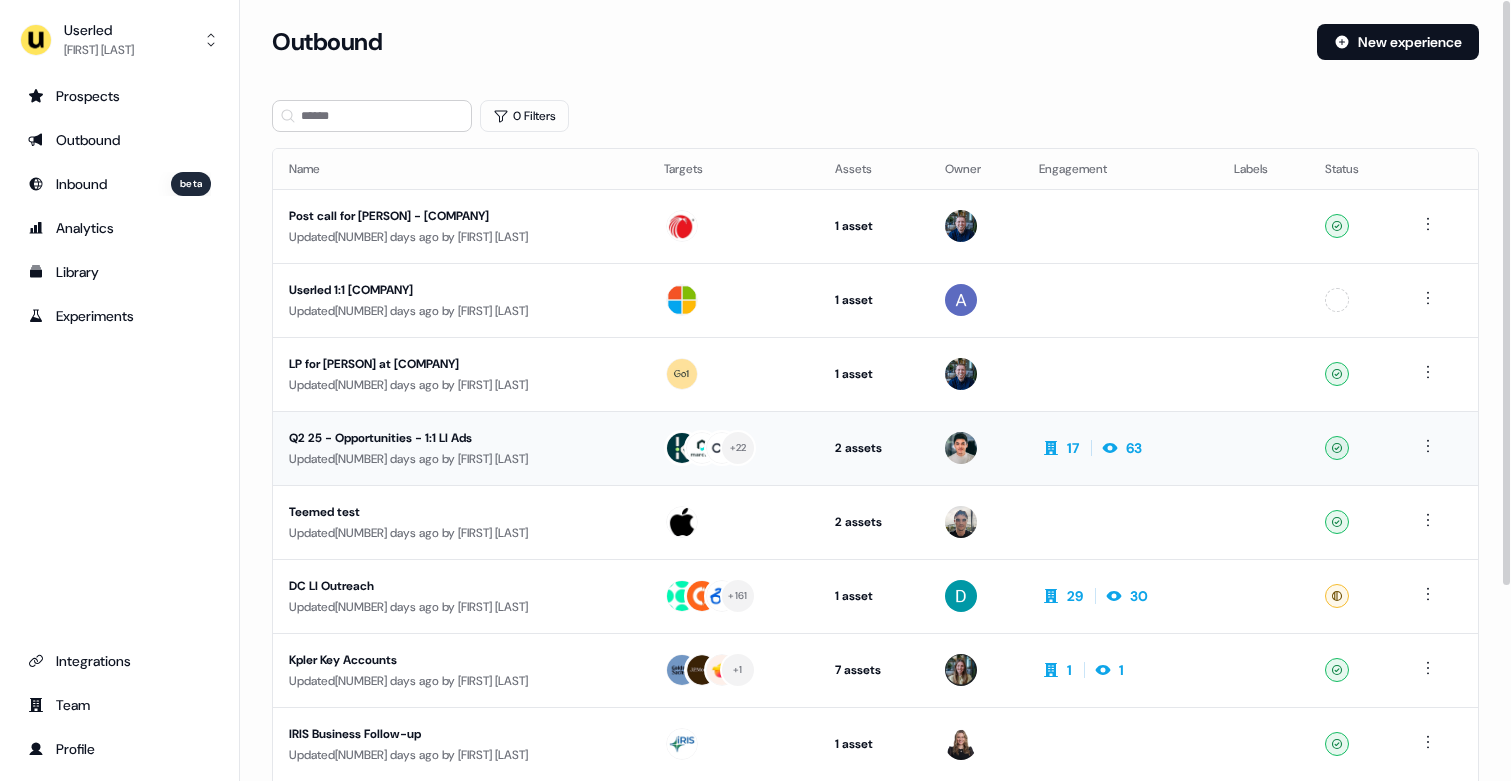click on "Q2 25 - Opportunities - 1:1 LI Ads" at bounding box center (460, 438) 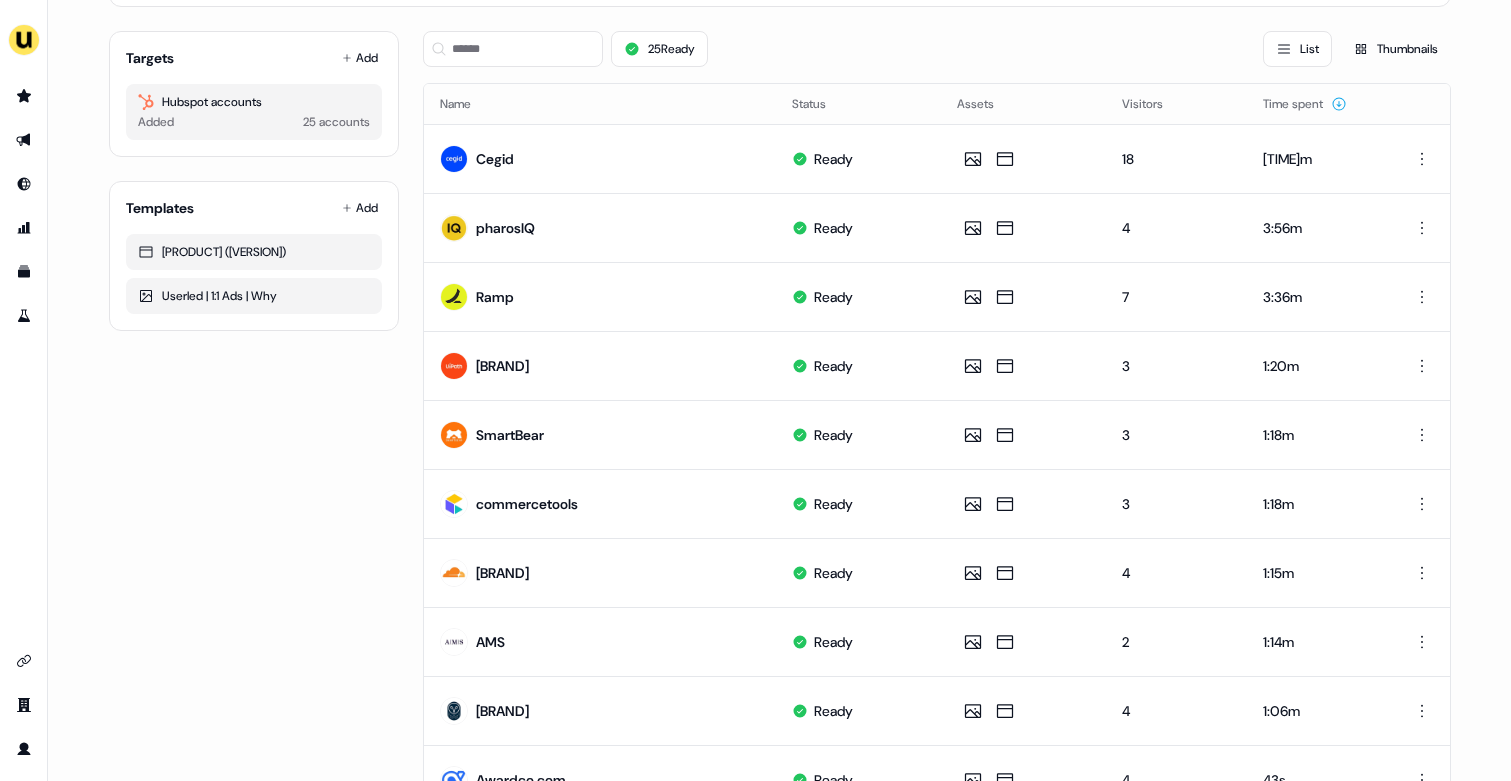 scroll, scrollTop: 0, scrollLeft: 0, axis: both 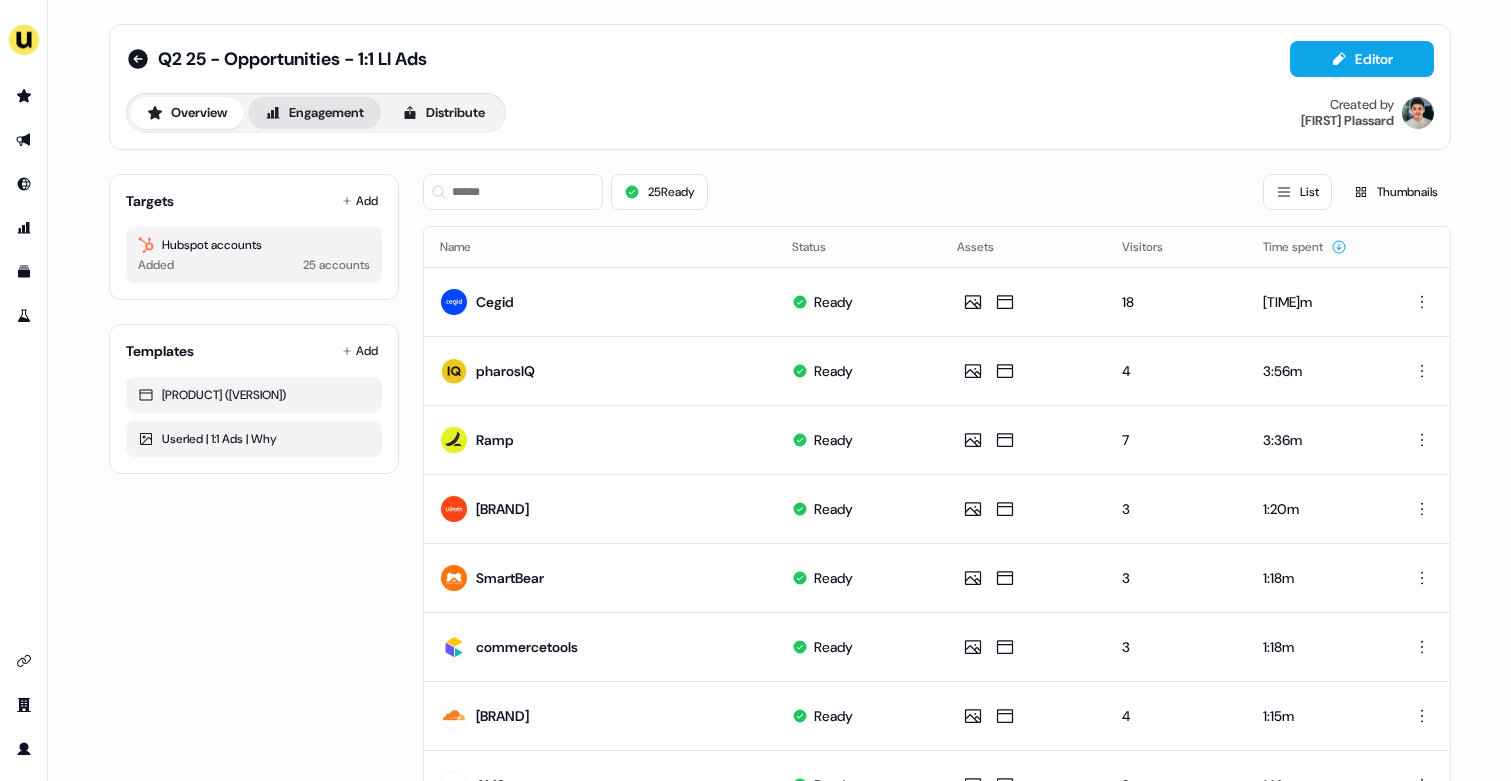 click on "Engagement" at bounding box center (314, 113) 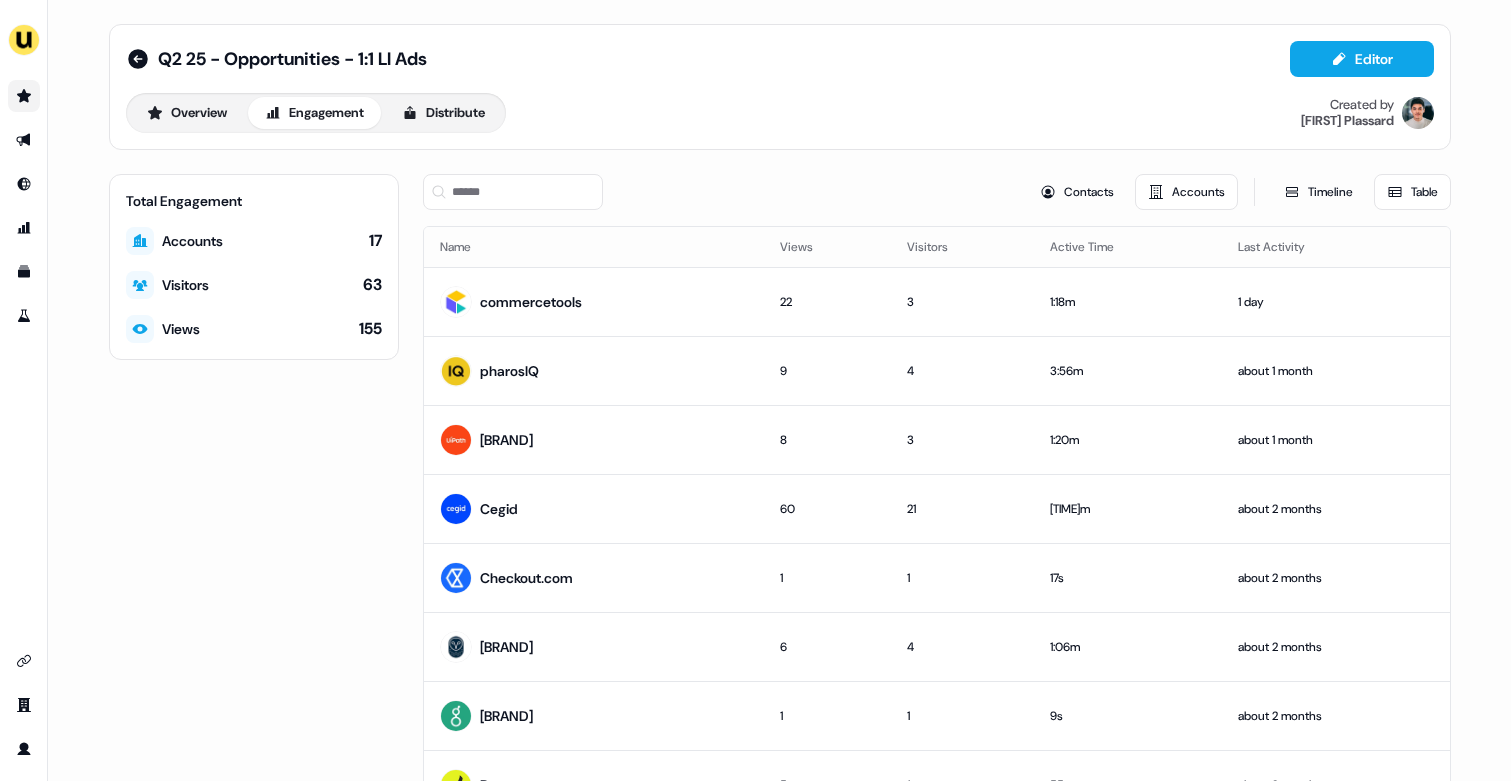 click 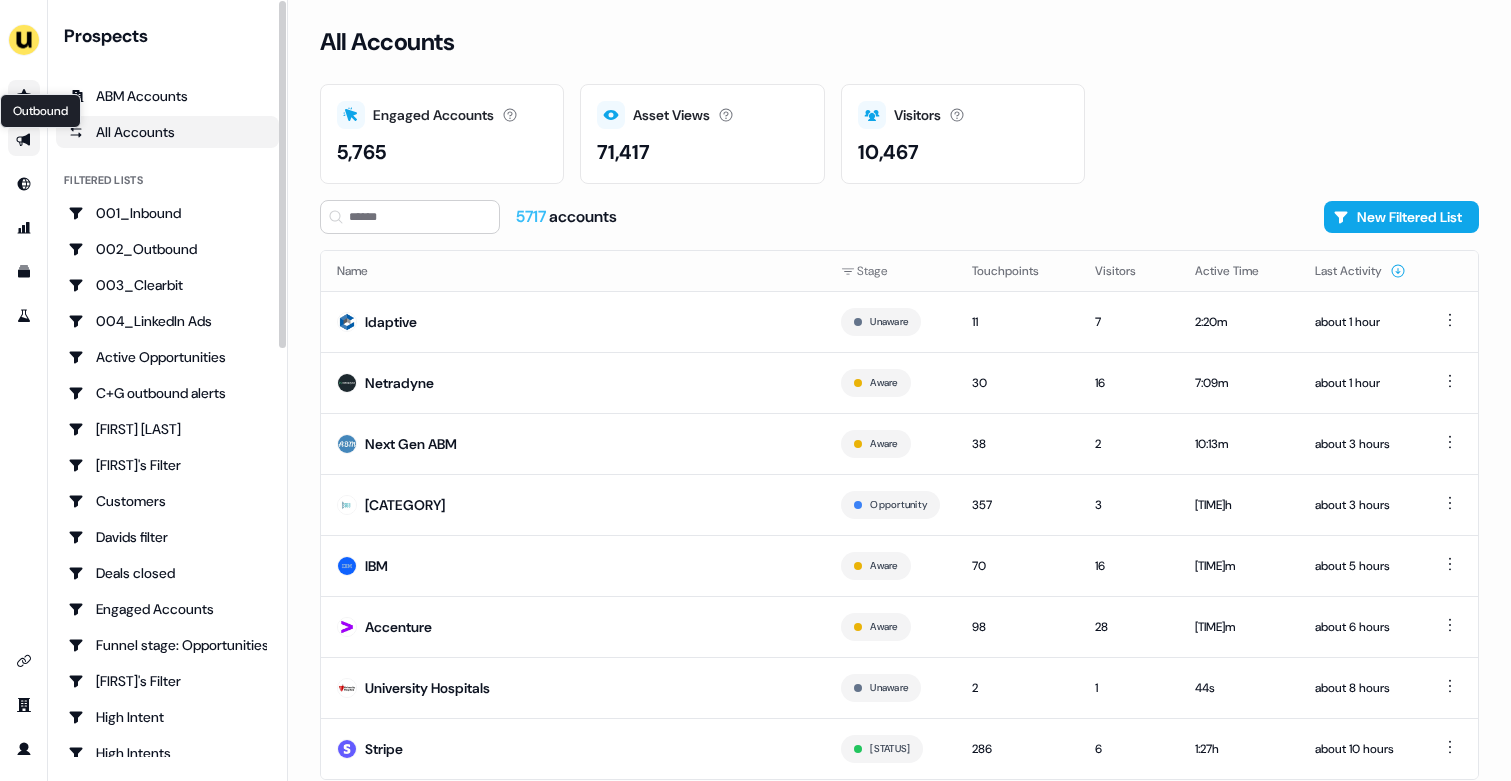 click on "Outbound Outbound" at bounding box center (24, 140) 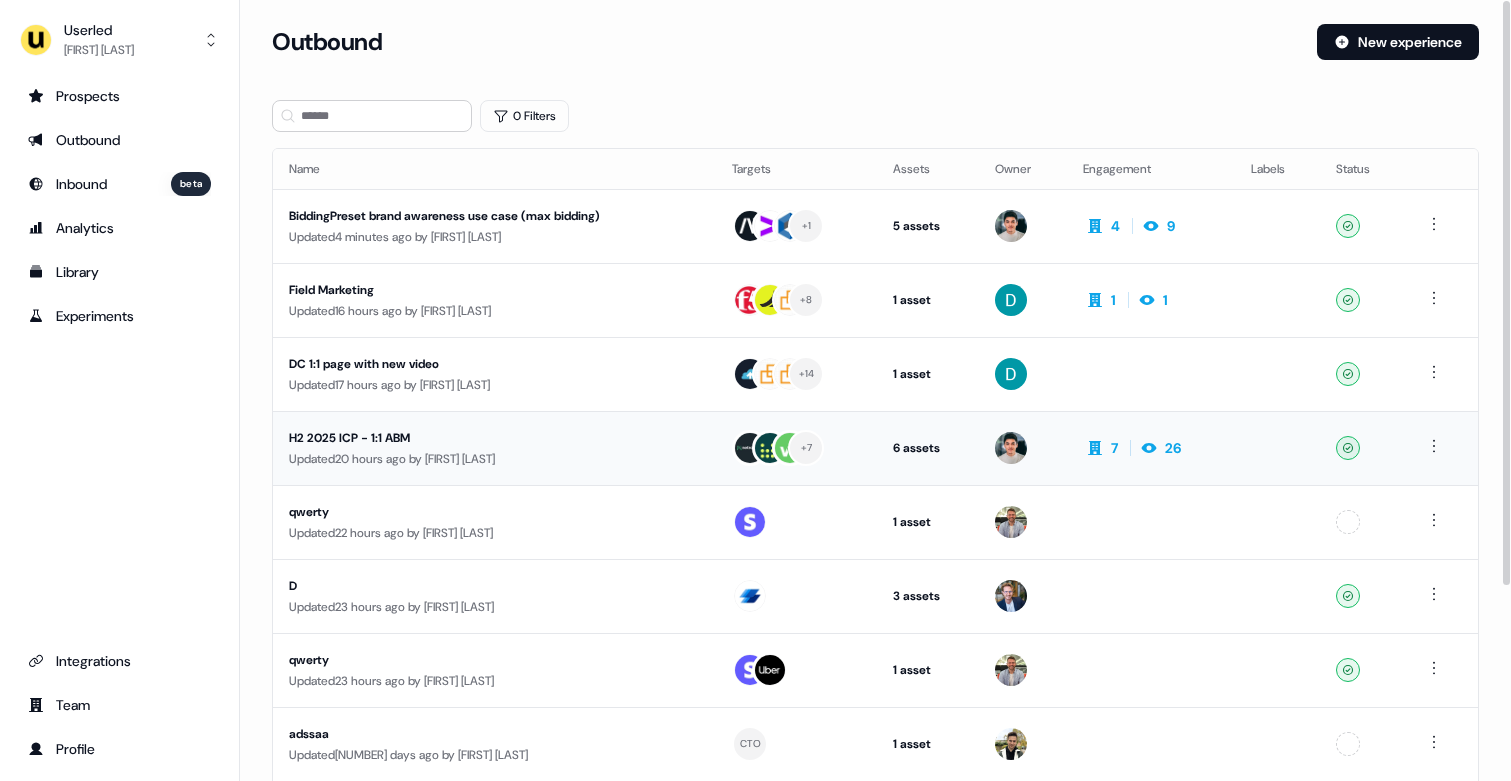 click on "Updated [NUMBER] hours ago by [FIRST] [LAST]" at bounding box center [494, 459] 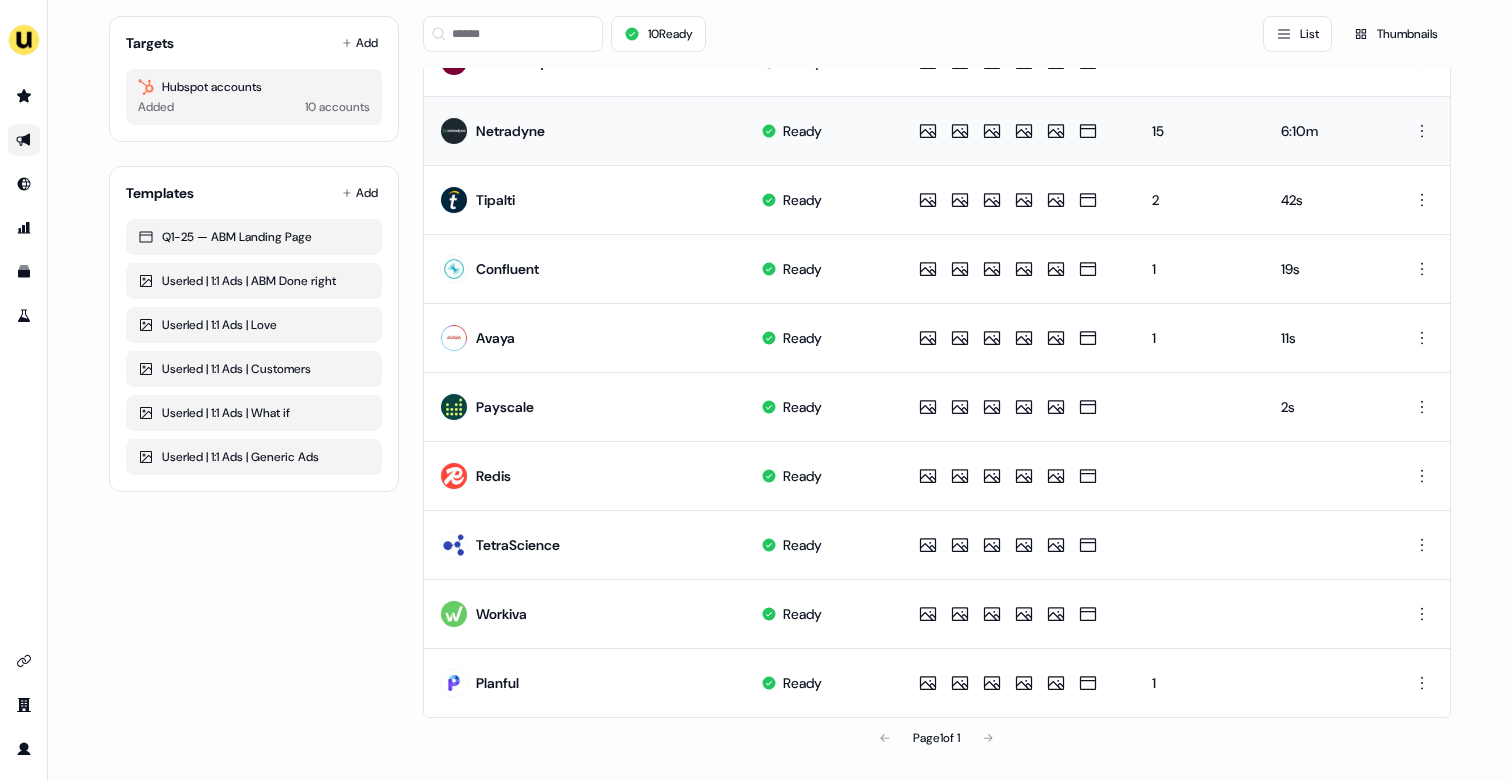 scroll, scrollTop: 0, scrollLeft: 0, axis: both 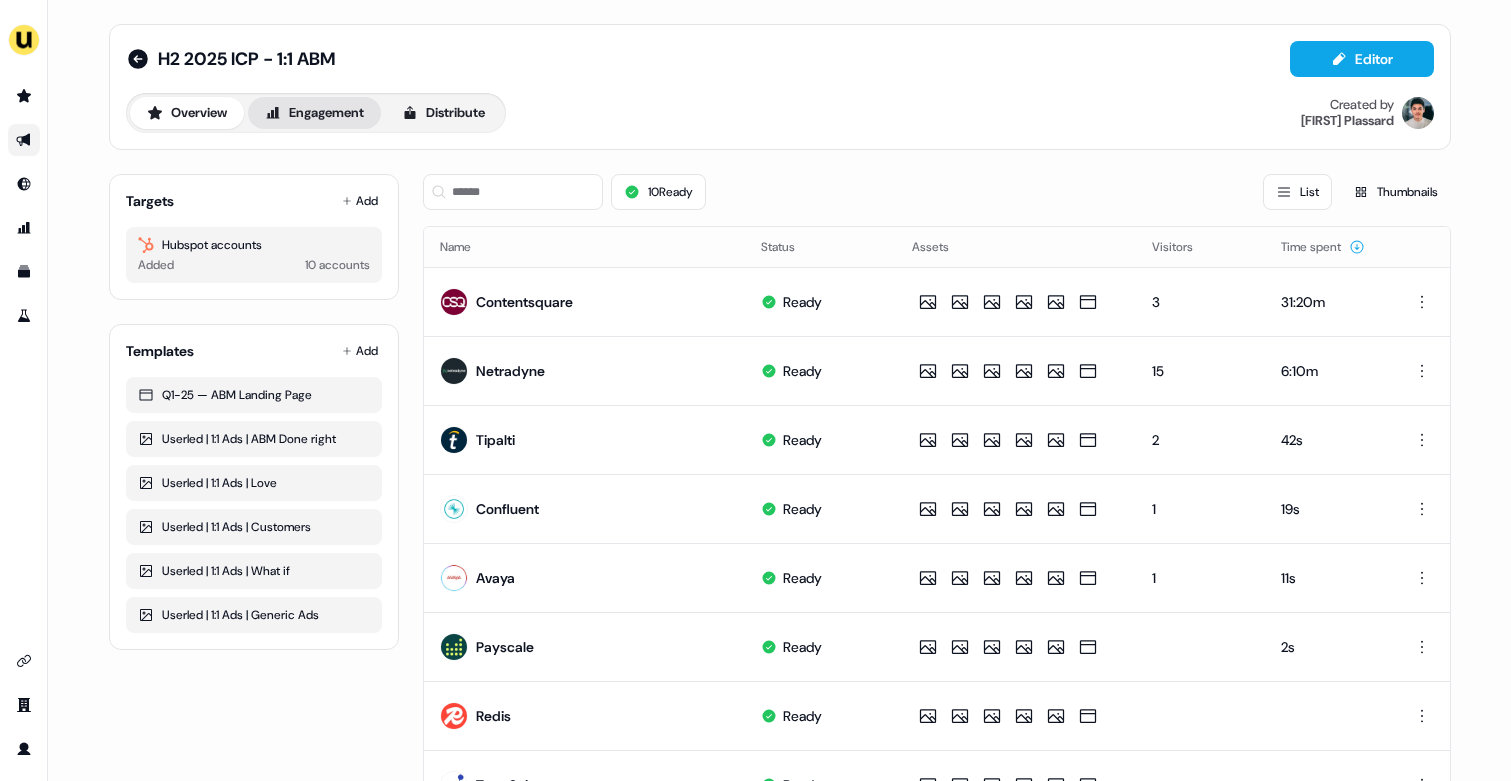 click on "Engagement" at bounding box center (314, 113) 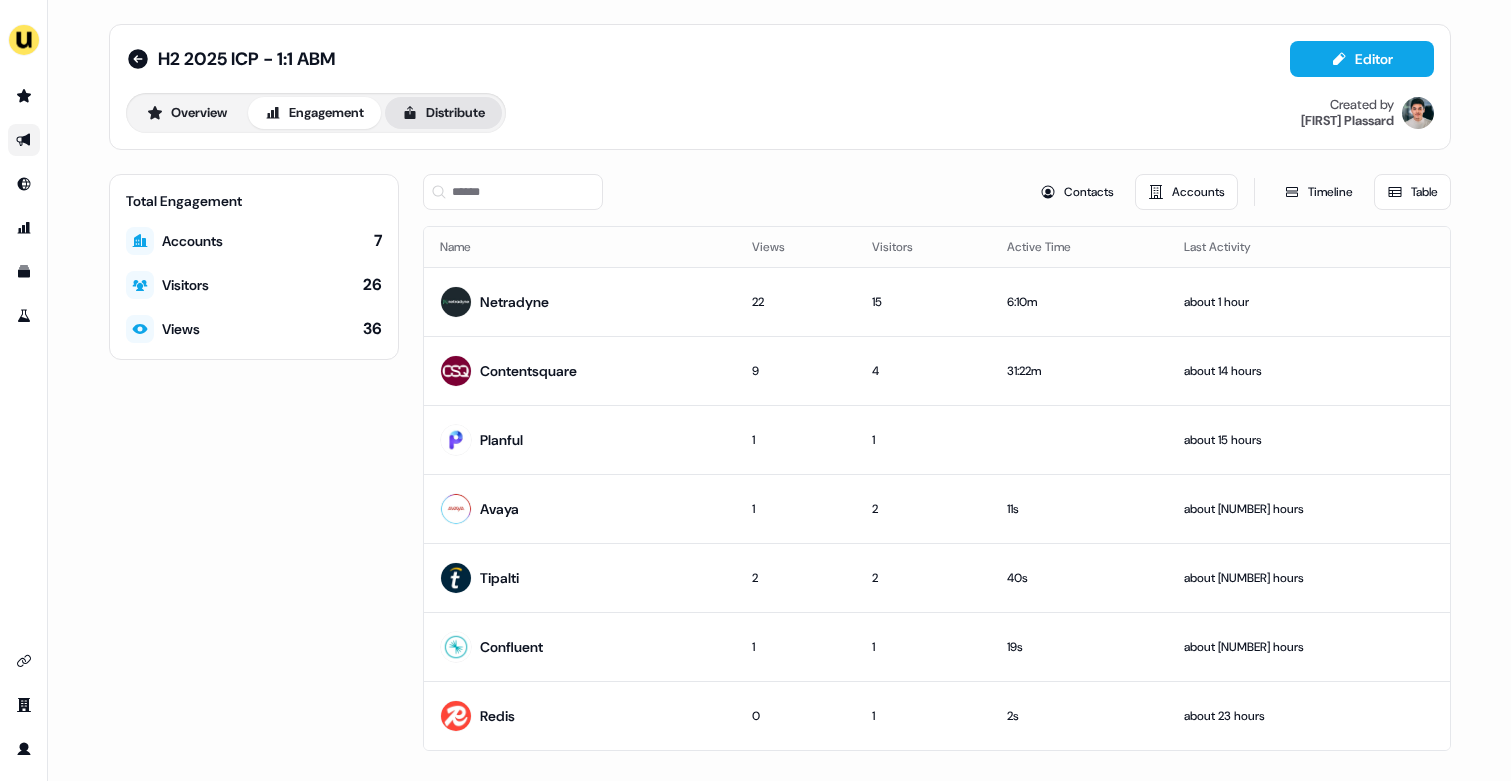 click on "Distribute" at bounding box center [443, 113] 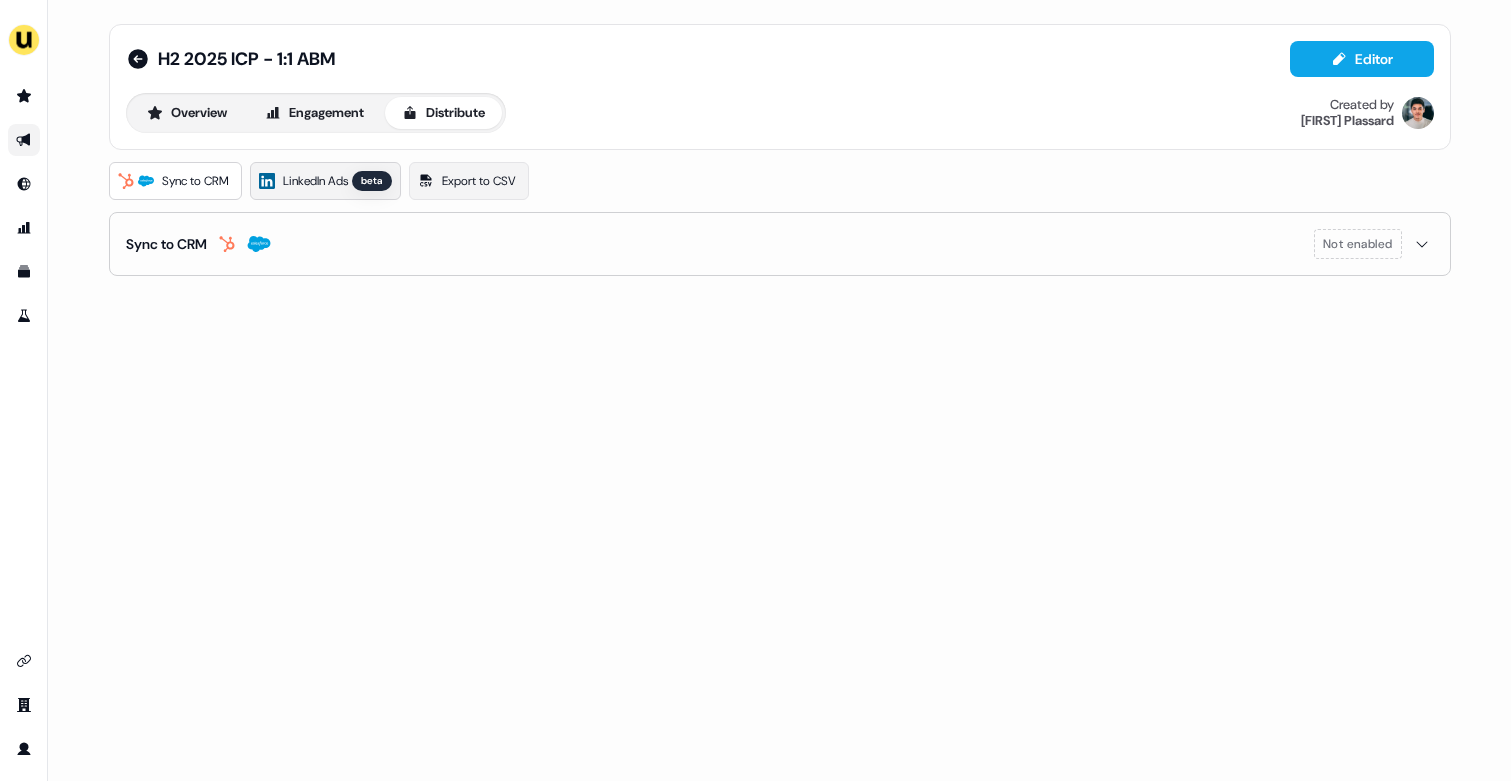 click on "LinkedIn Ads" at bounding box center (315, 181) 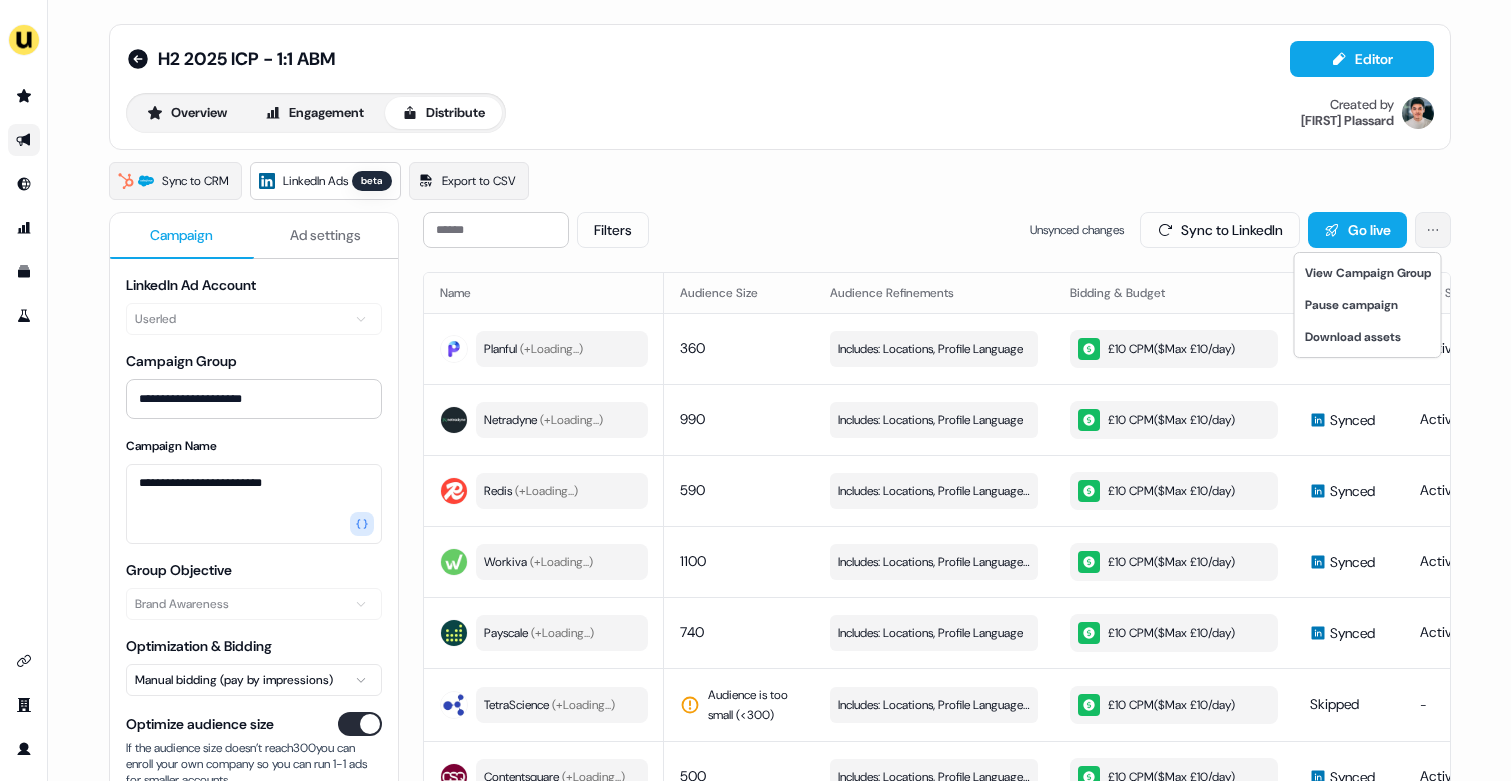 click on "Updated [NUMBER] hours ago by [FIRST] [LAST]" at bounding box center [755, 390] 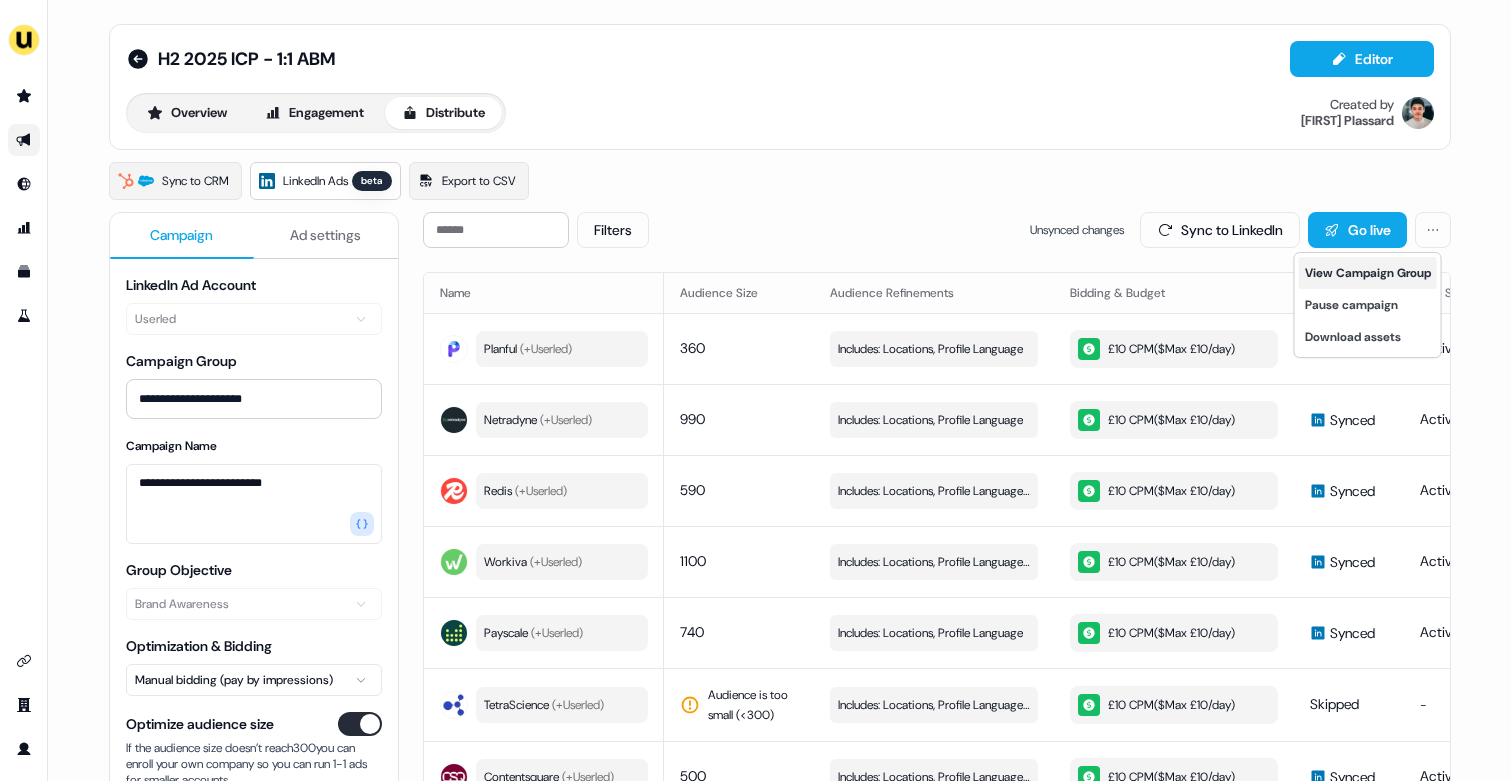 click on "View Campaign Group" at bounding box center (1368, 273) 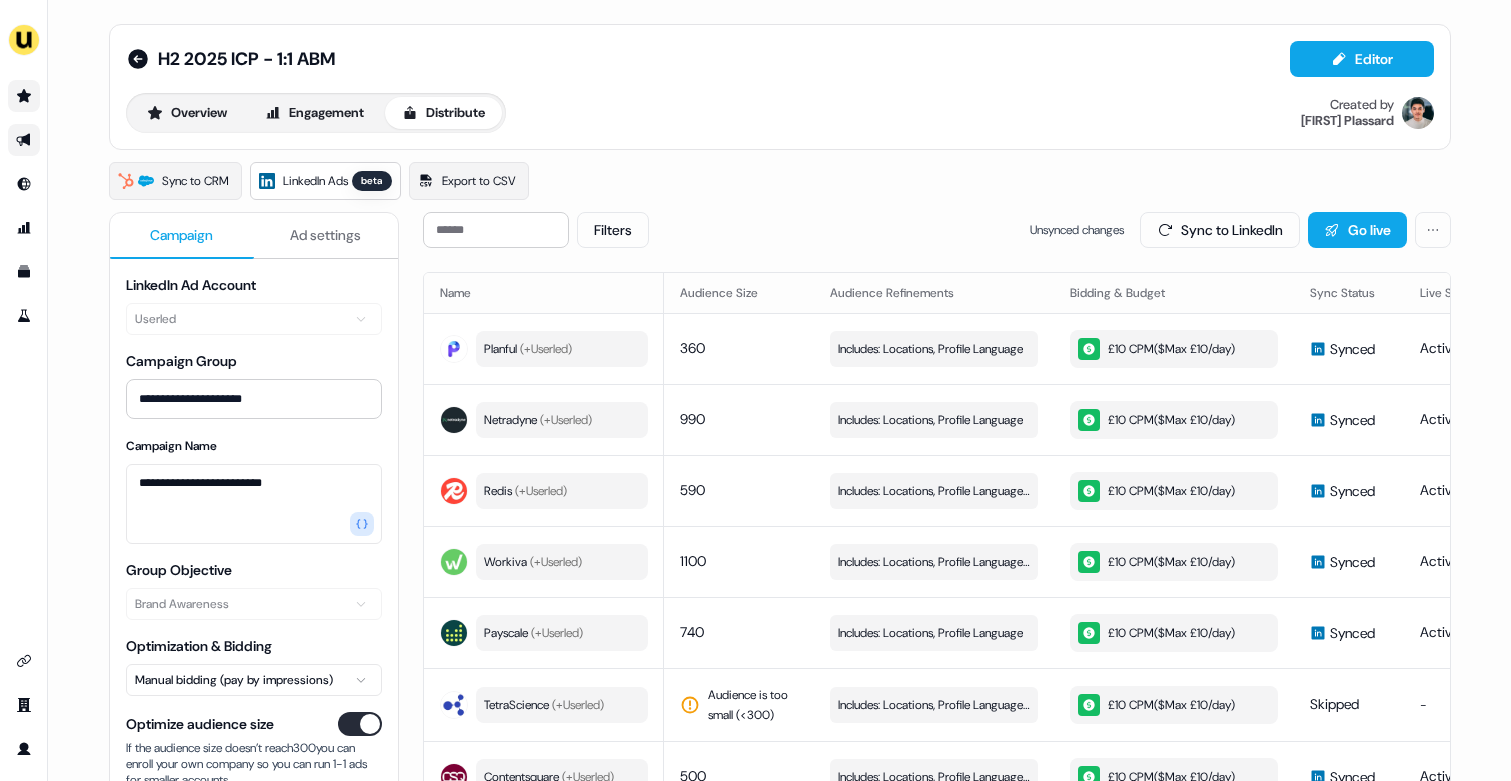 click at bounding box center (24, 96) 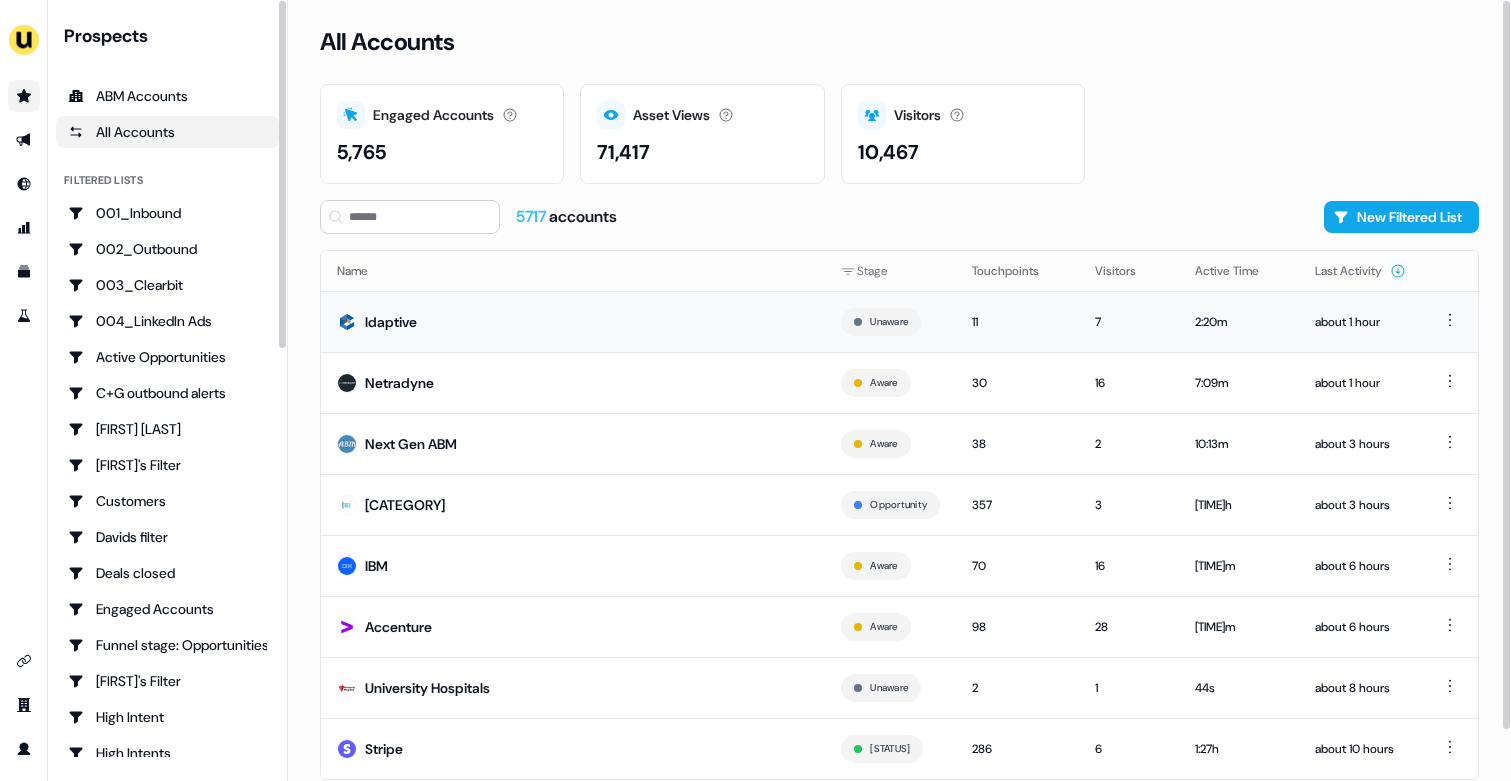 scroll, scrollTop: 54, scrollLeft: 0, axis: vertical 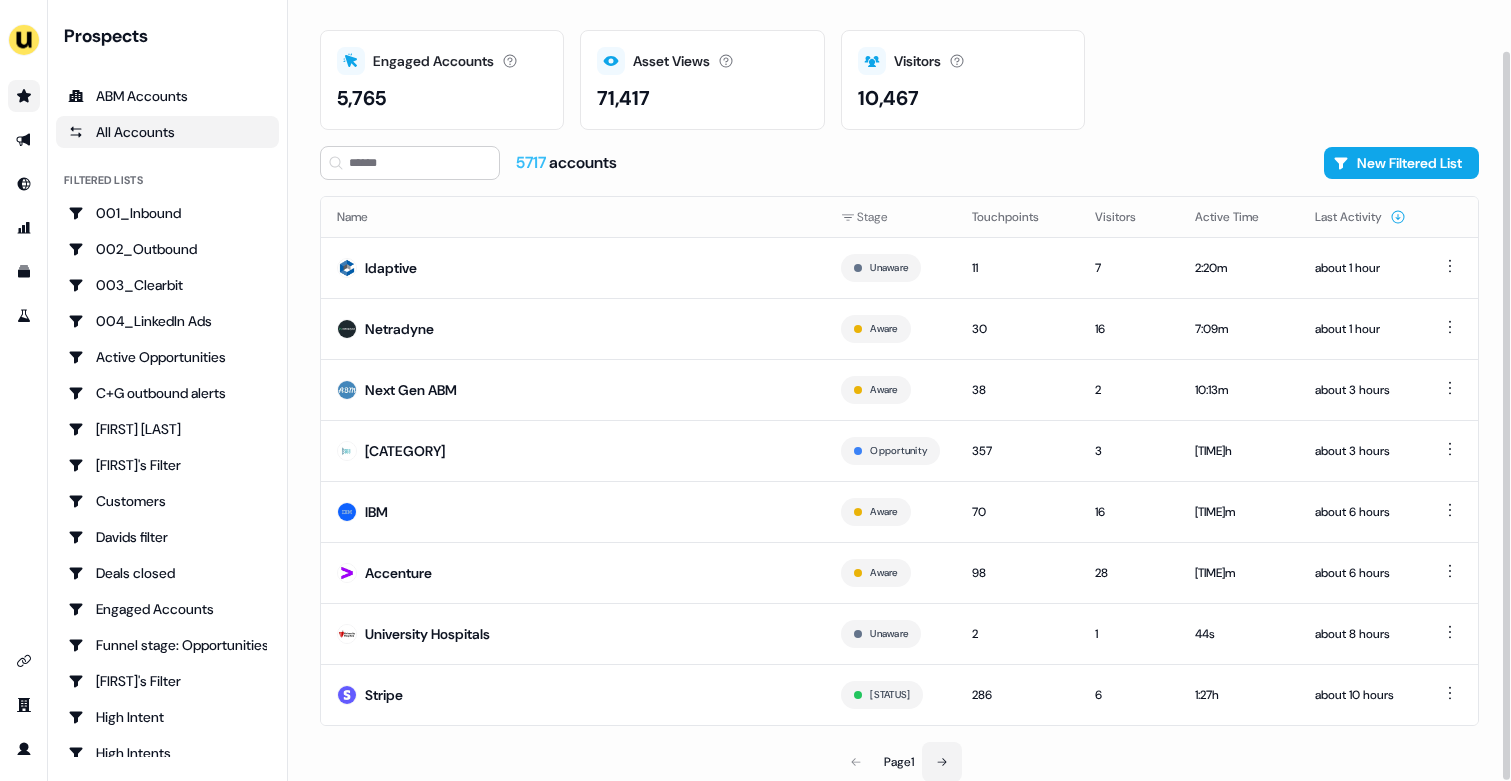 click at bounding box center (942, 762) 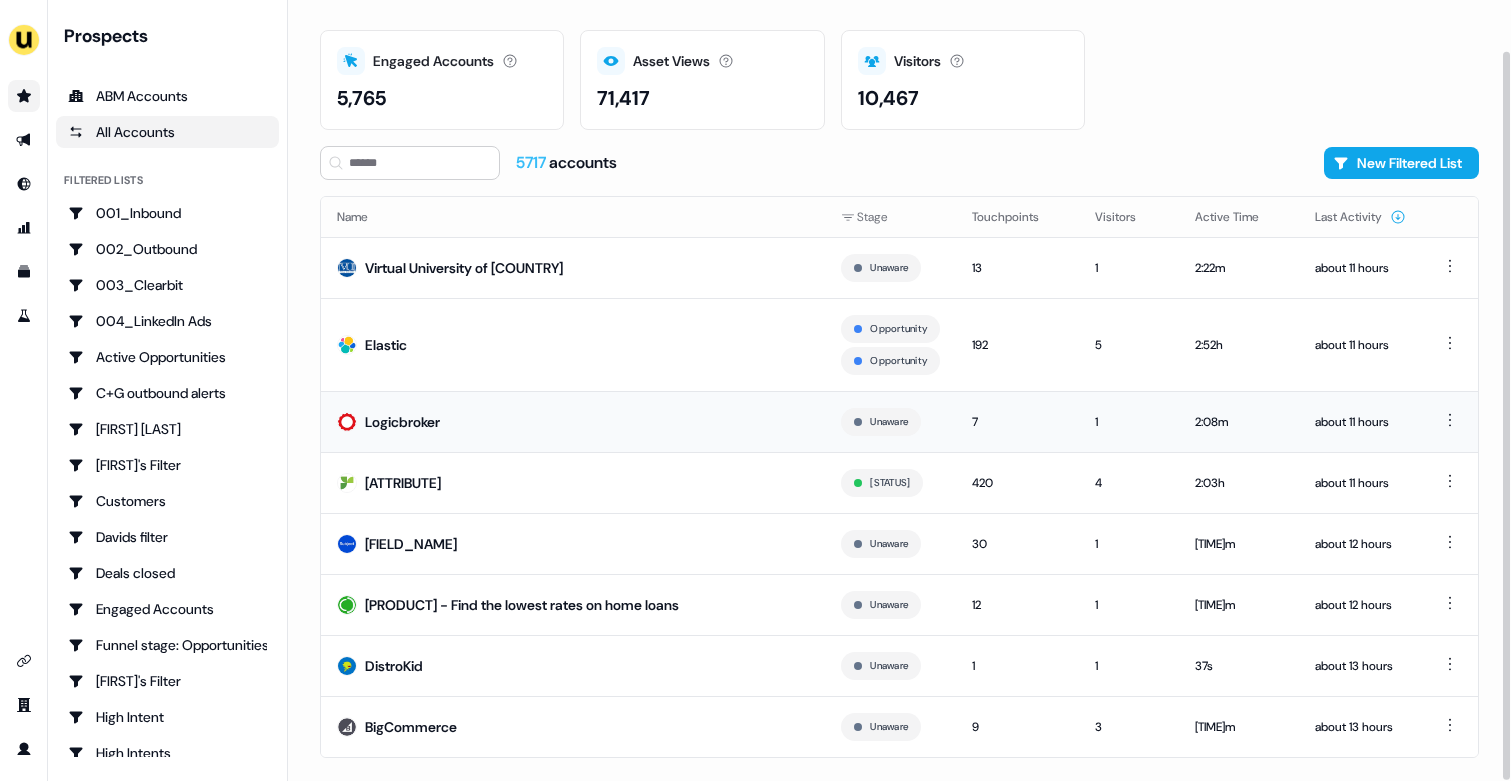 scroll, scrollTop: 86, scrollLeft: 0, axis: vertical 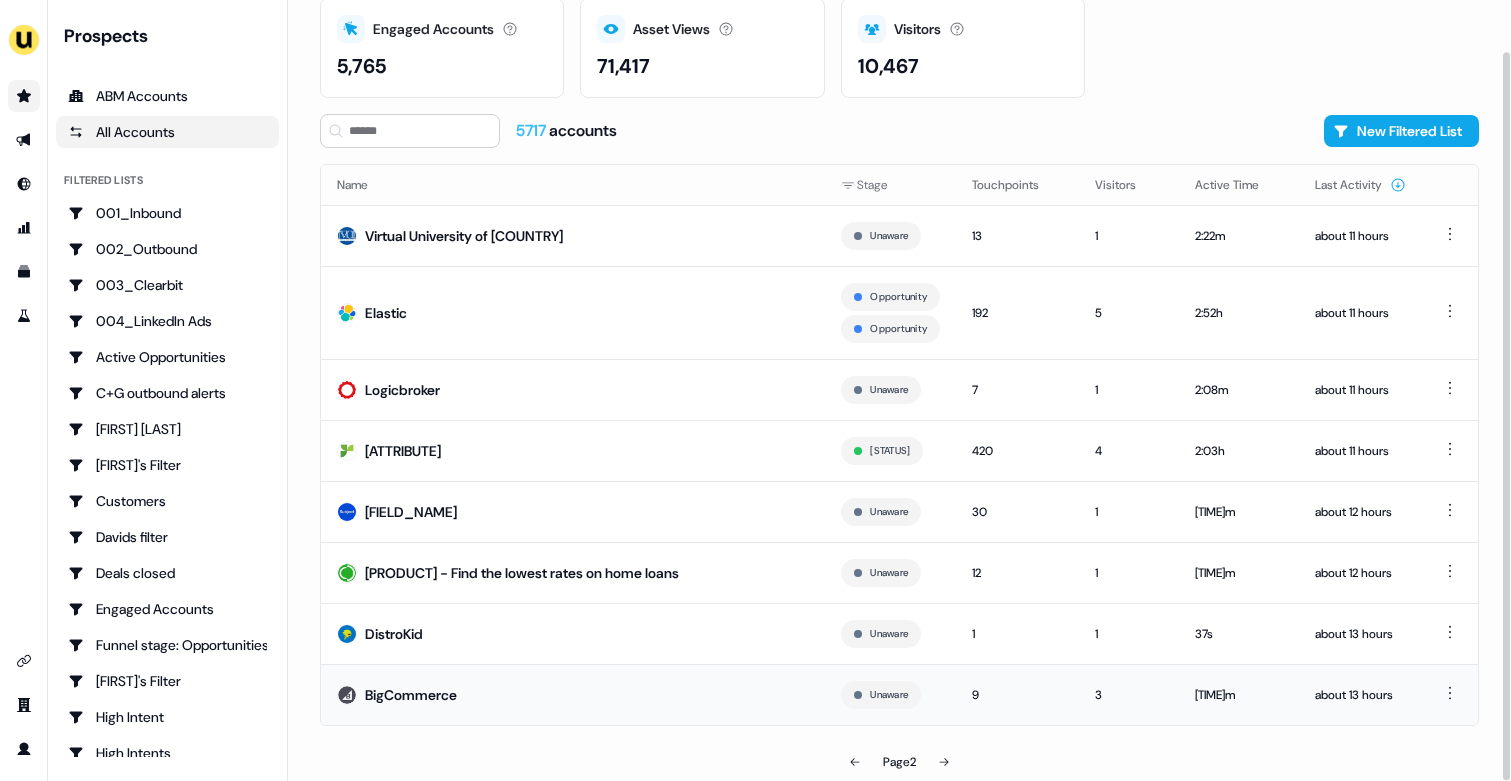 click on "BigCommerce" at bounding box center (573, 694) 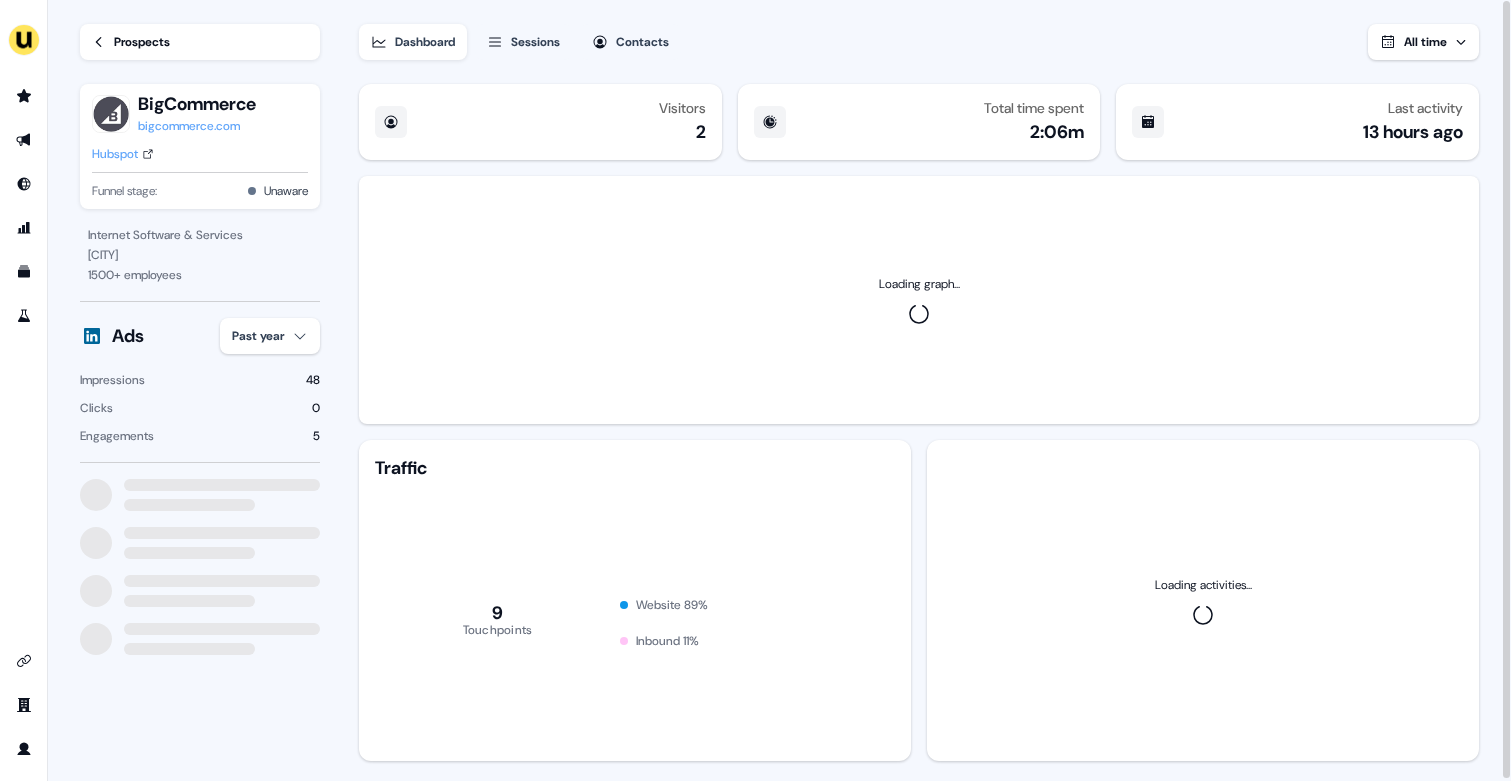 click on "Ads Past year Impressions 48 Clicks 0 Engagements 5" at bounding box center [200, 382] 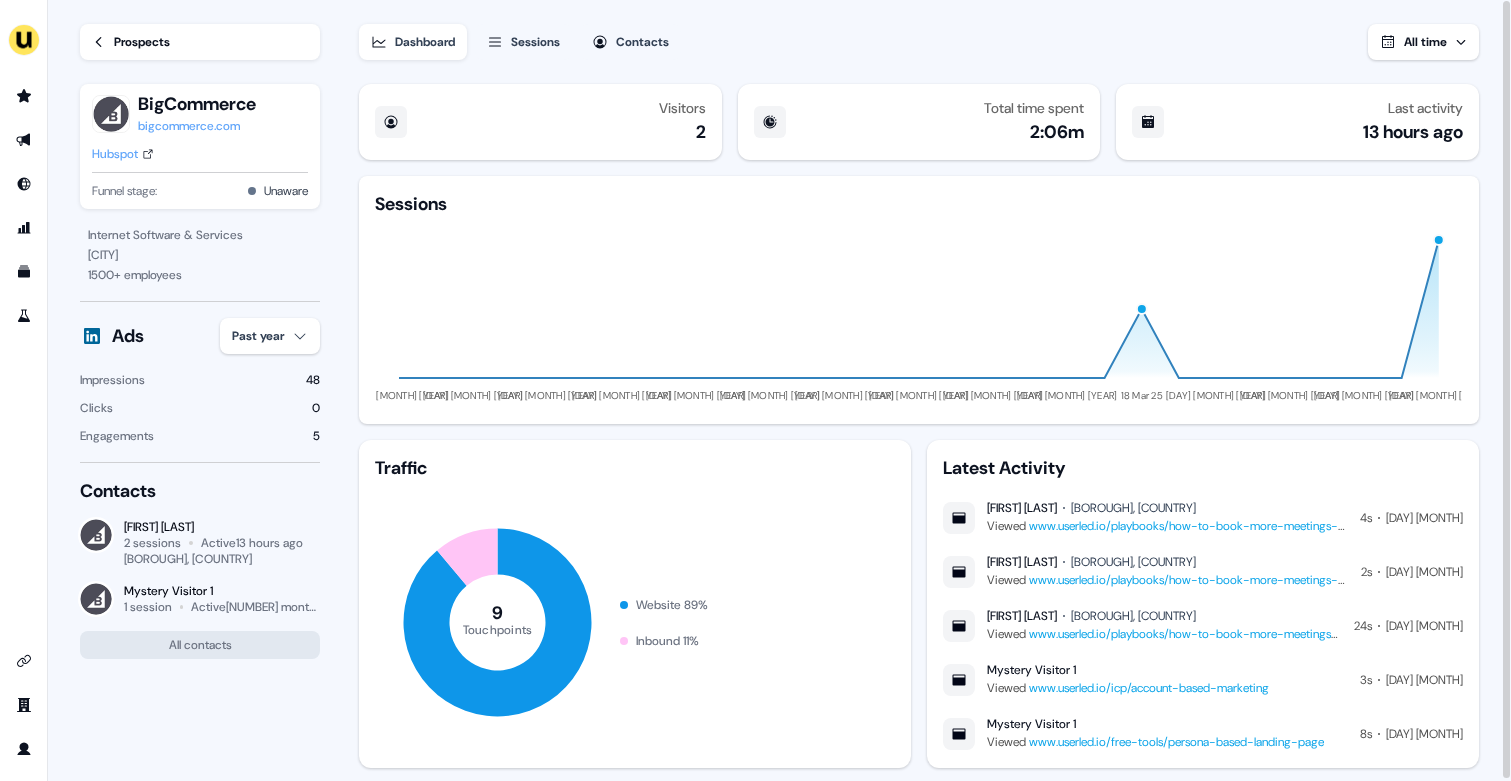 click on "Contacts [FIRST] [LAST] 2 sessions Active 13 hours ago [LOCATION], [COUNTRY] Mystery Visitor 1 1 session Active 4 months ago All contacts Dashboard Sessions Contacts All time Visitors 2 Total time spent 2:06m Last activity 13 hours ago Sessions 11 Jun 24 09 Jul 24 06 Aug 24 03 Sep 24 01 Oct 24 29 Oct 24 26 Nov 24 24 Dec 24 21 Jan 25 18 Feb 25 18 Mar 25 15 Apr 25 13 May 25 10 Jun 25 08 Jul 25 Traffic 9 Touchpoints Website 89 % Inbound 11 % Latest Activity [FIRST] [LAST] [LOCATION], [COUNTRY] Viewed www.userled.io/playbooks/how-to-book-more-meetings-at-events-with-1-1-personalization?utm_medium=... 4s 18 Jul [FIRST] [LAST] [LOCATION], [COUNTRY] Viewed www.userled.io/playbooks/how-to-book-more-meetings-at-events-with-1-1-personalization?utm_medium=..." at bounding box center [755, 390] 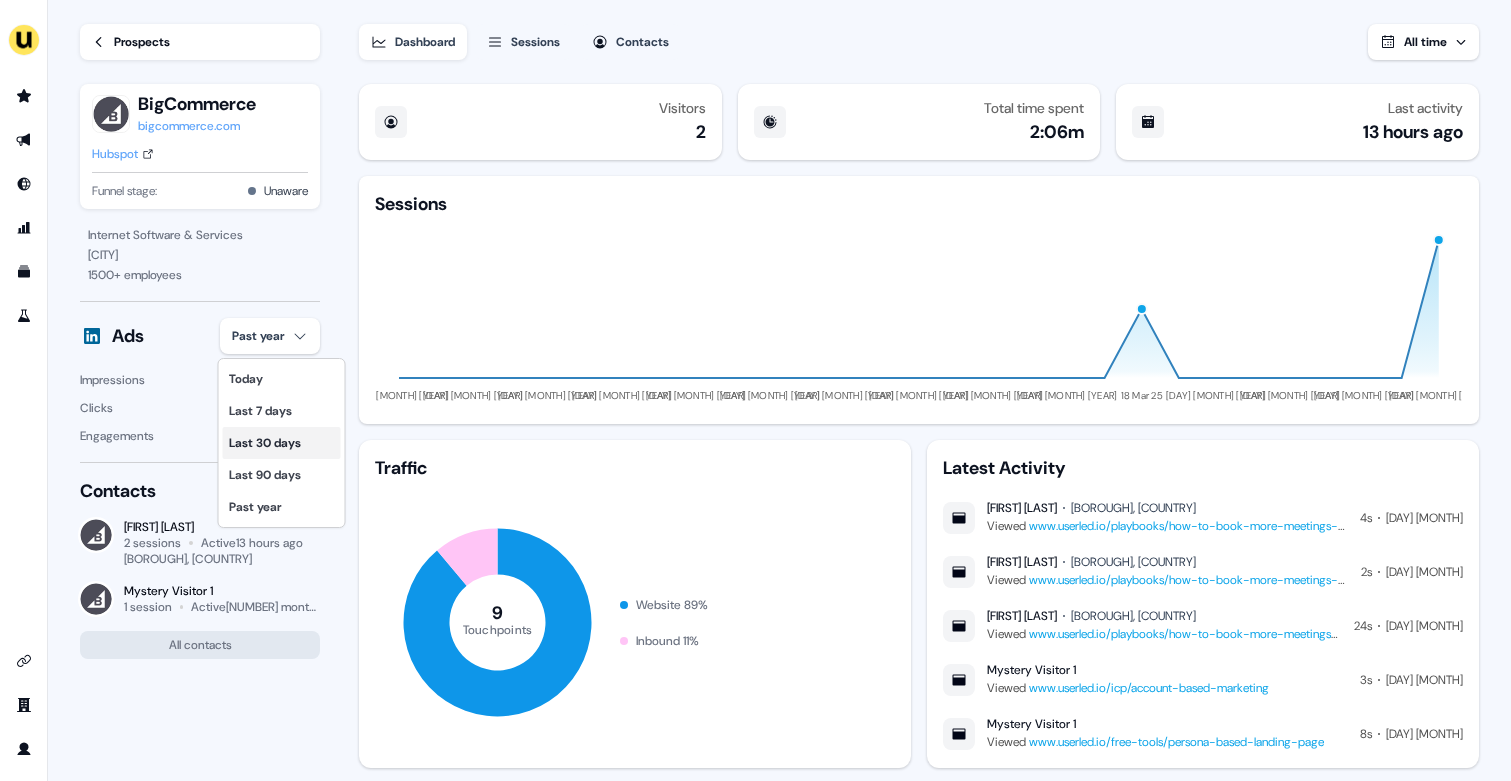 click on "Last 30 days" at bounding box center (282, 443) 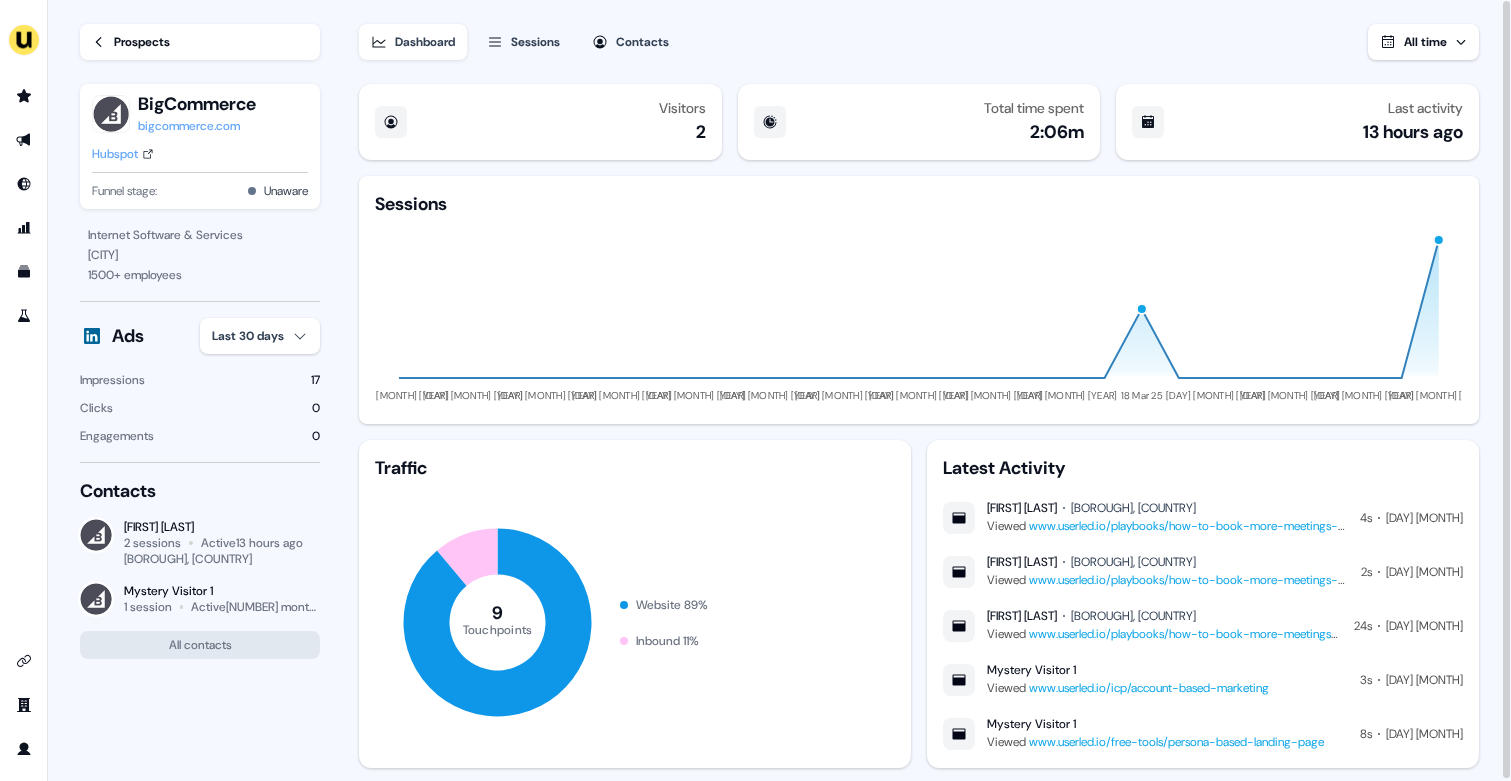 click on "Prospects" at bounding box center (142, 42) 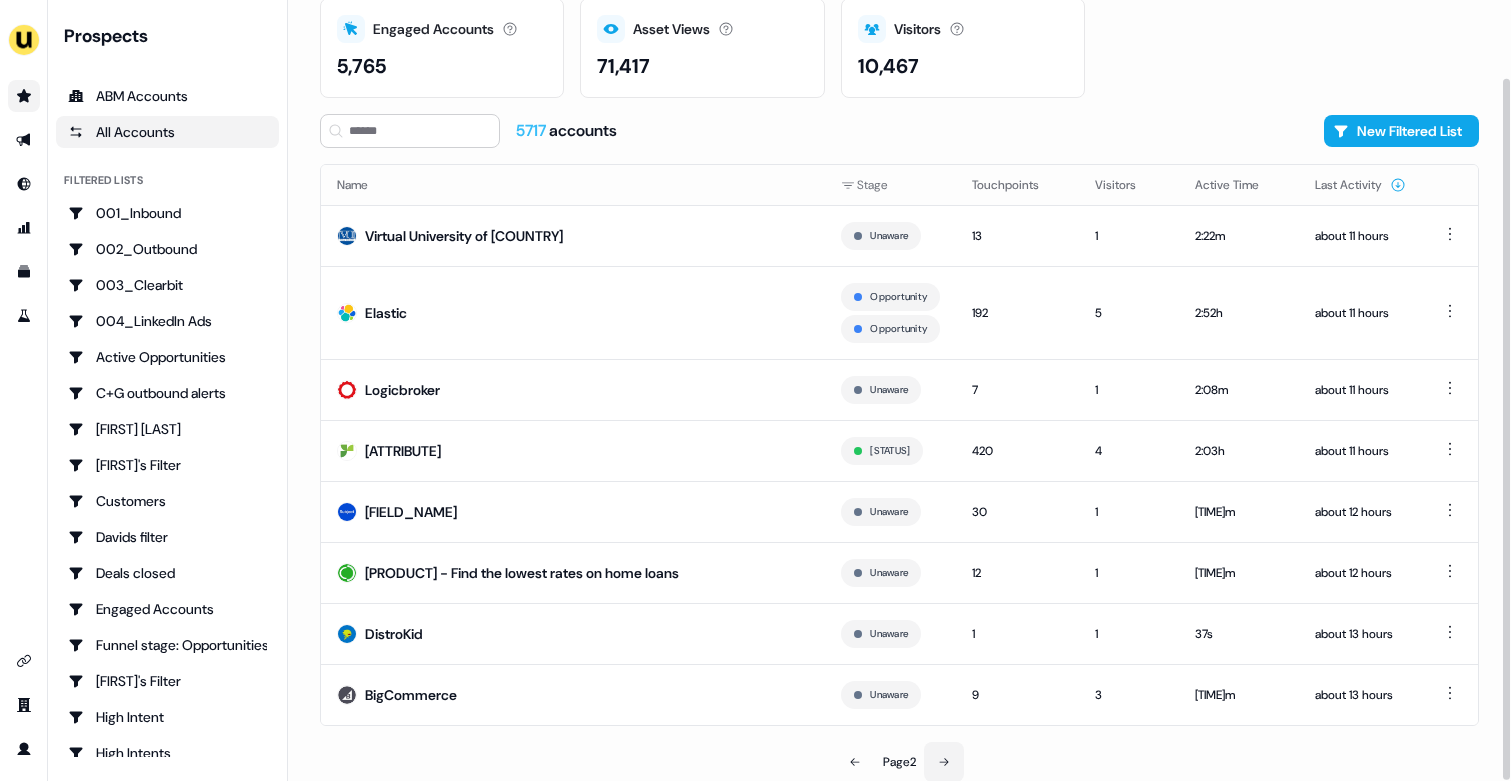 click at bounding box center [944, 762] 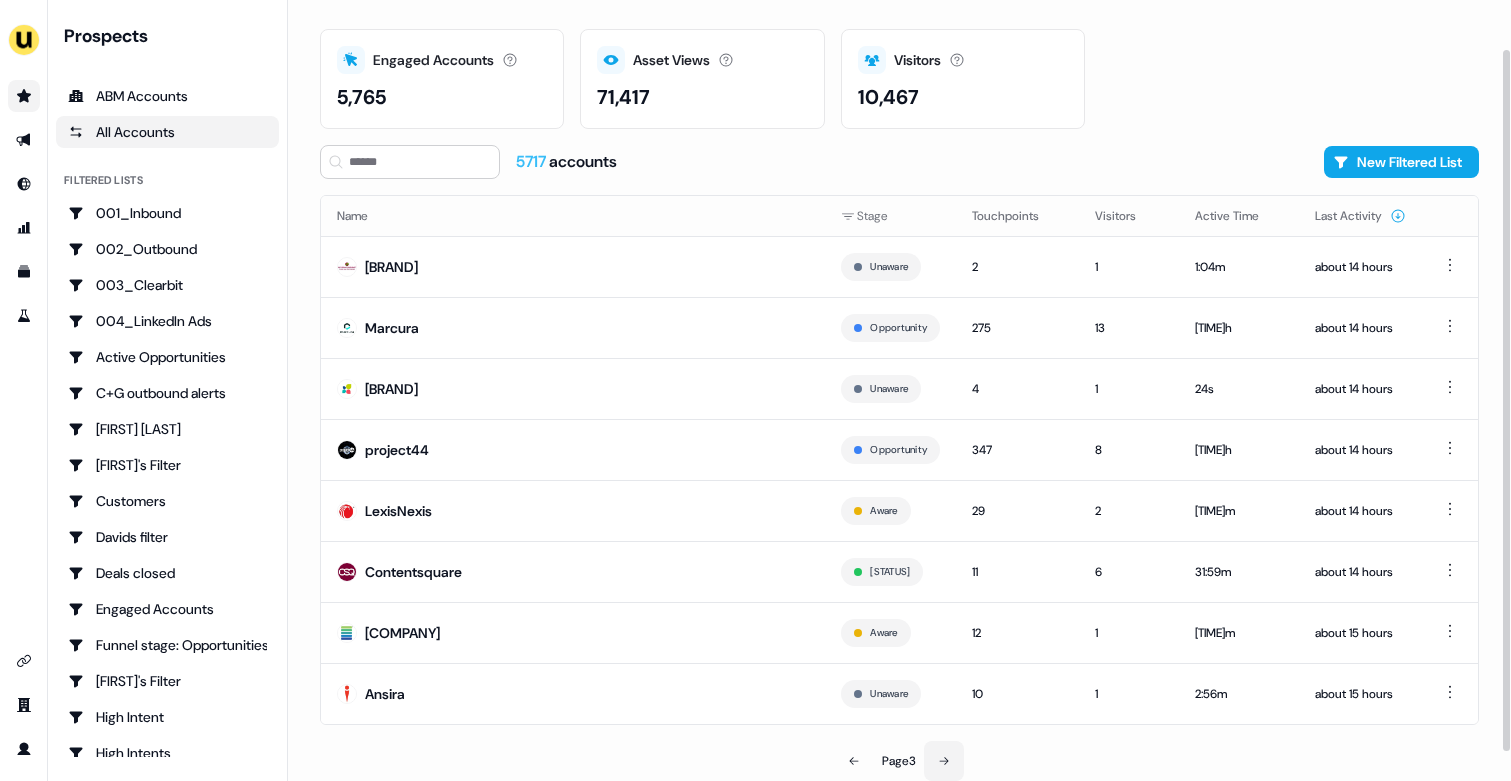 scroll, scrollTop: 54, scrollLeft: 0, axis: vertical 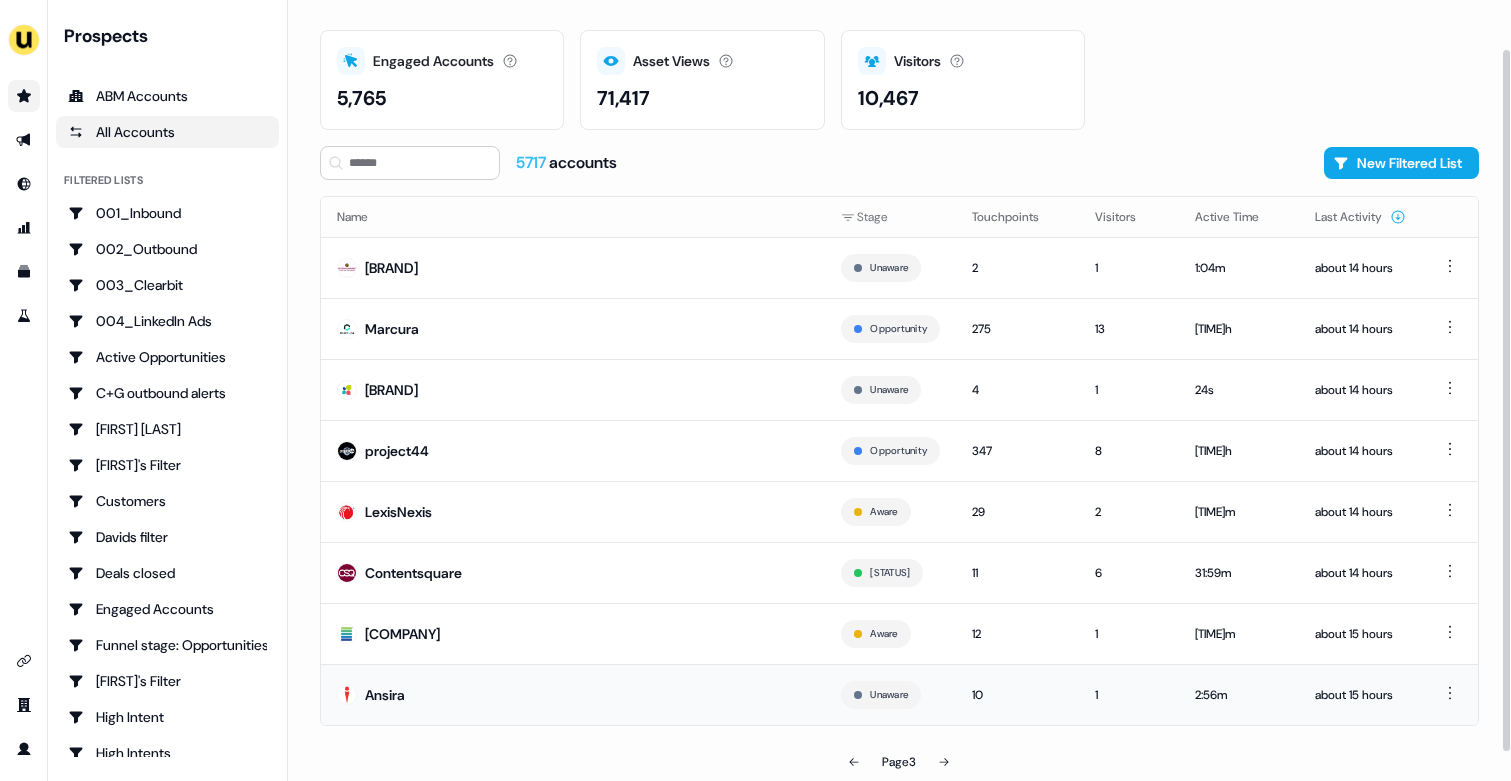 click on "Ansira" at bounding box center (573, 694) 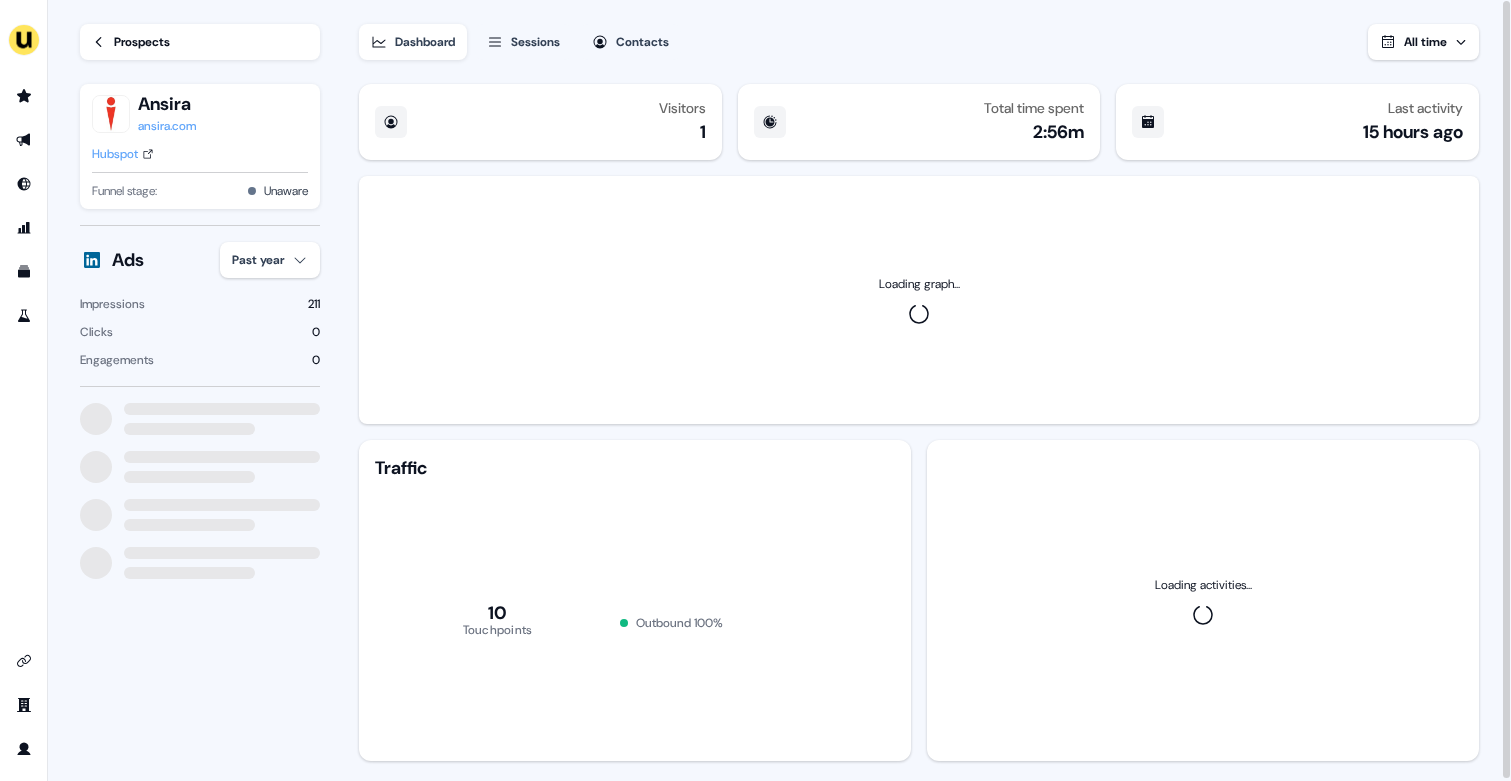 click on "For the best experience switch devices to a bigger screen. Go to Userled.io Loading... Prospects Ansira ansira.com Hubspot Funnel stage: Unaware Ads Past year Impressions 211 Clicks 0 Engagements 0 Dashboard Sessions Contacts All time Visitors 1 Total time spent 2:56m Last activity 15 hours ago Loading graph... Traffic 10 Touchpoints Outbound 100 % Loading activities... 0.5" at bounding box center [755, 390] 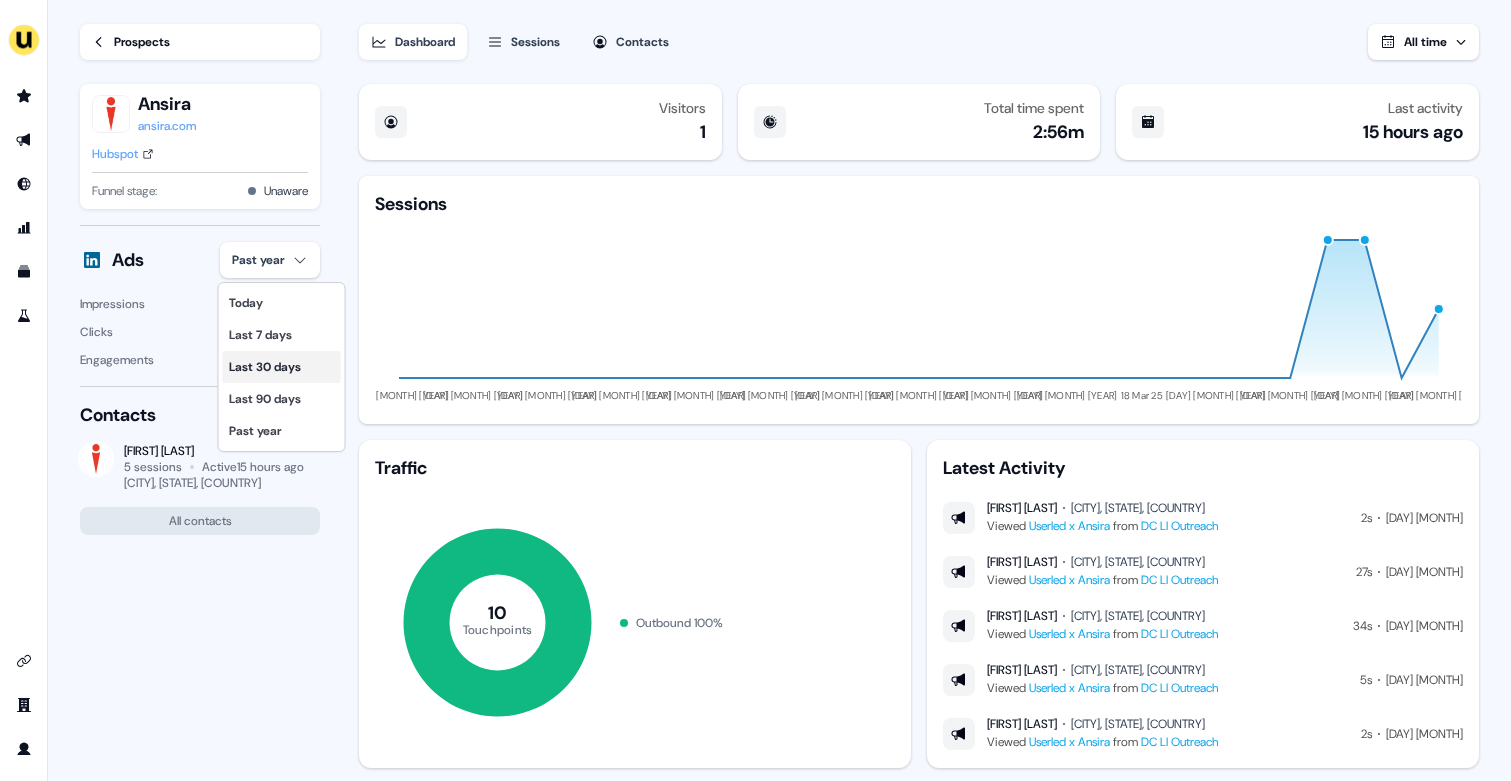 click on "Last 30 days" at bounding box center [282, 367] 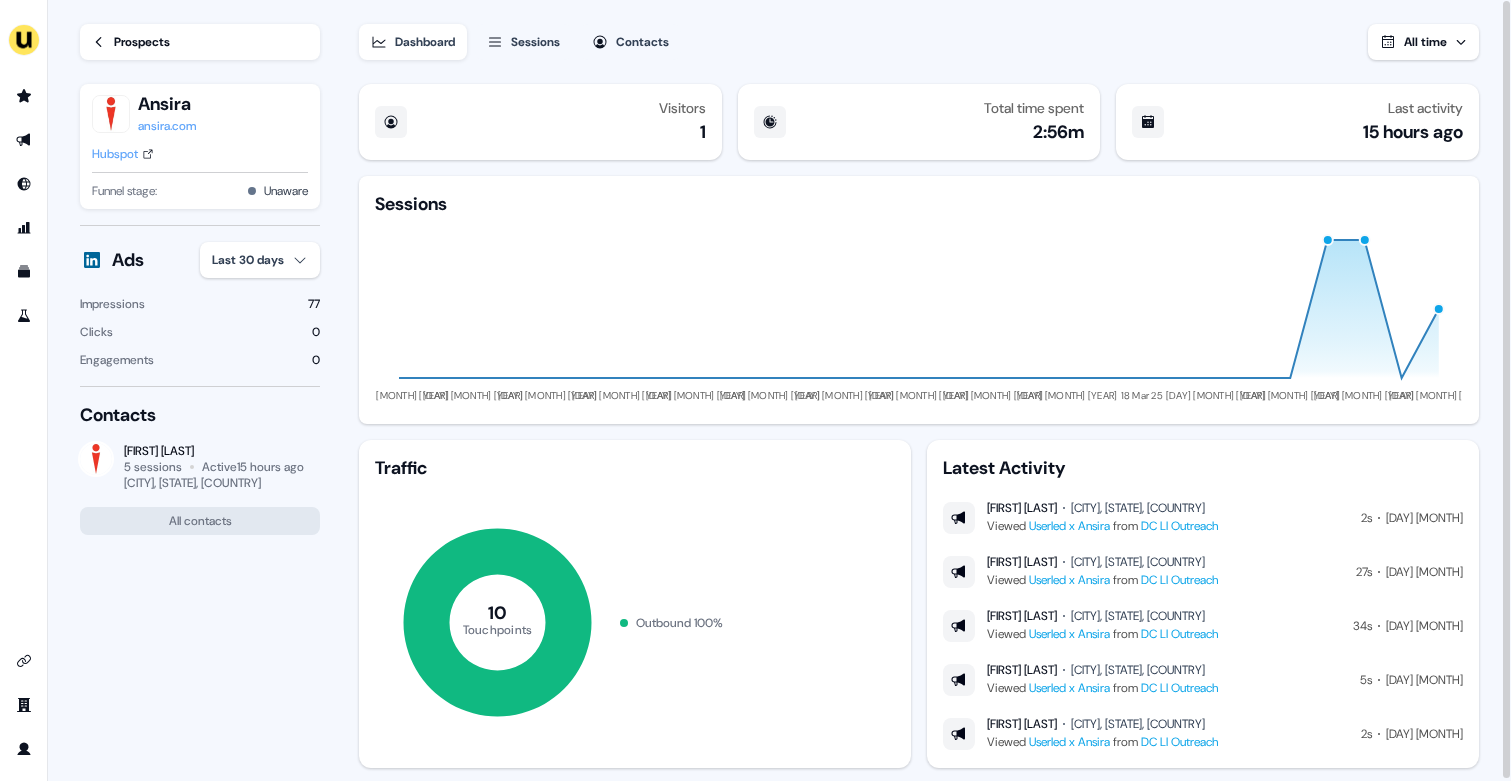 type 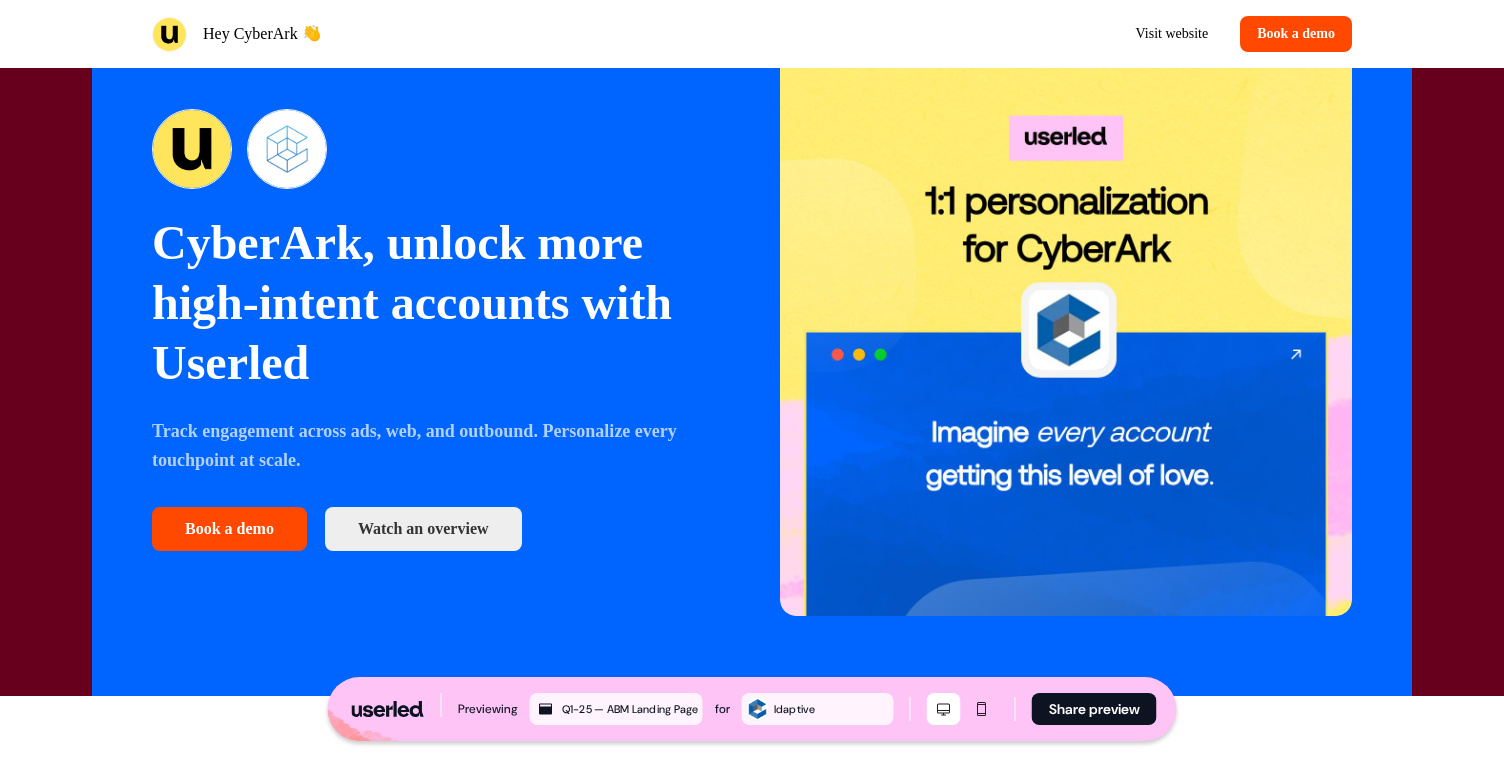 scroll, scrollTop: 0, scrollLeft: 0, axis: both 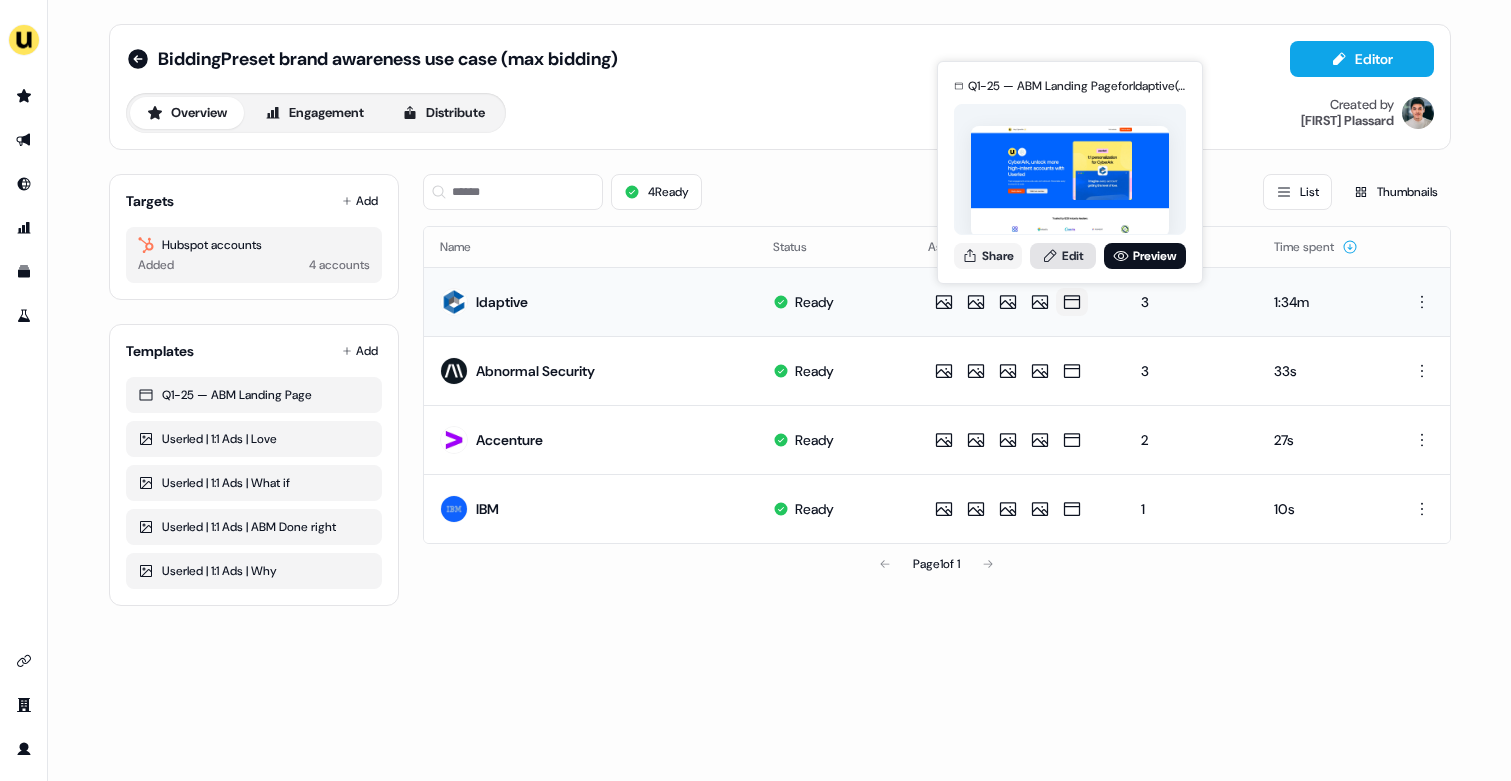 click on "Edit" at bounding box center [1063, 256] 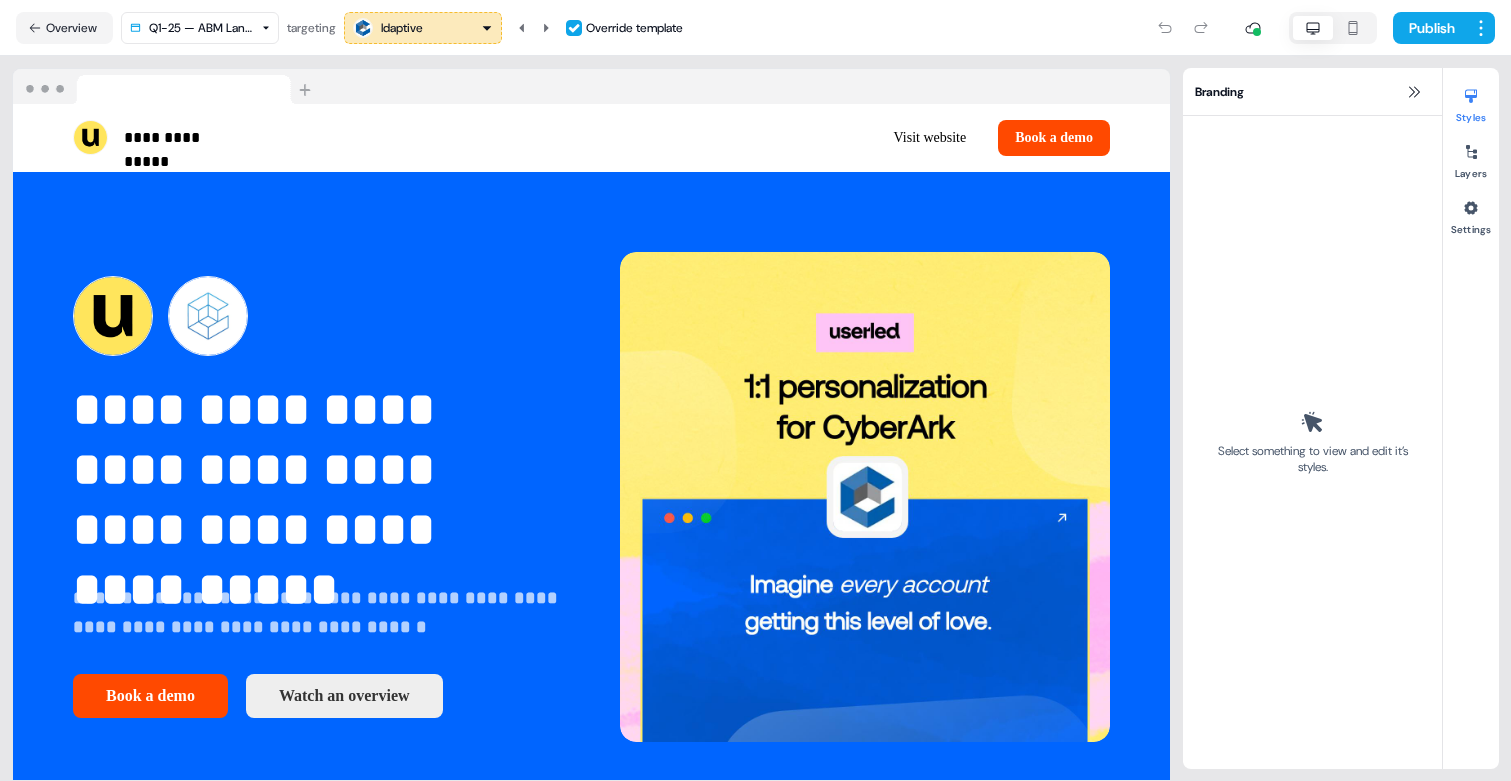 click at bounding box center (591, 87) 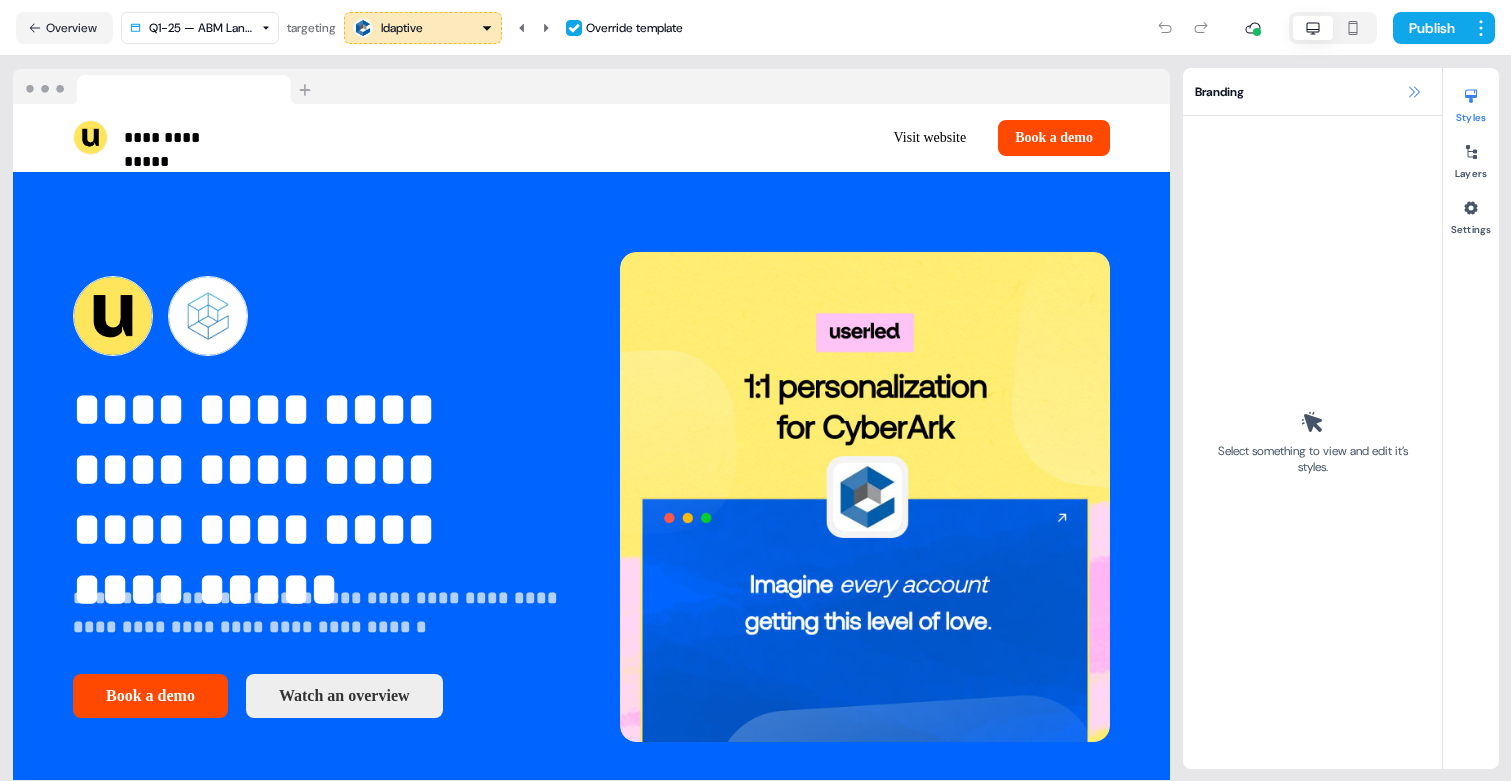 click 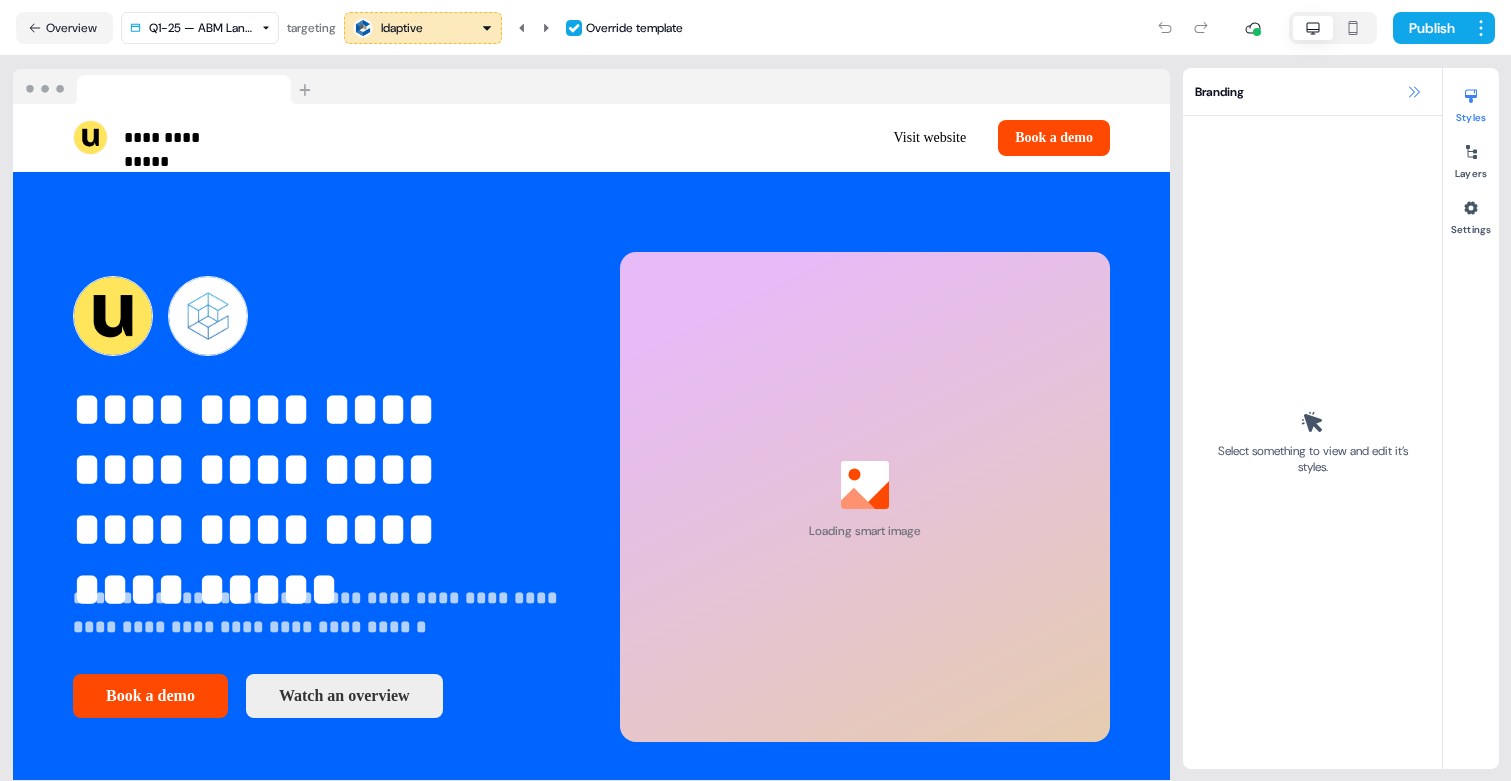 click 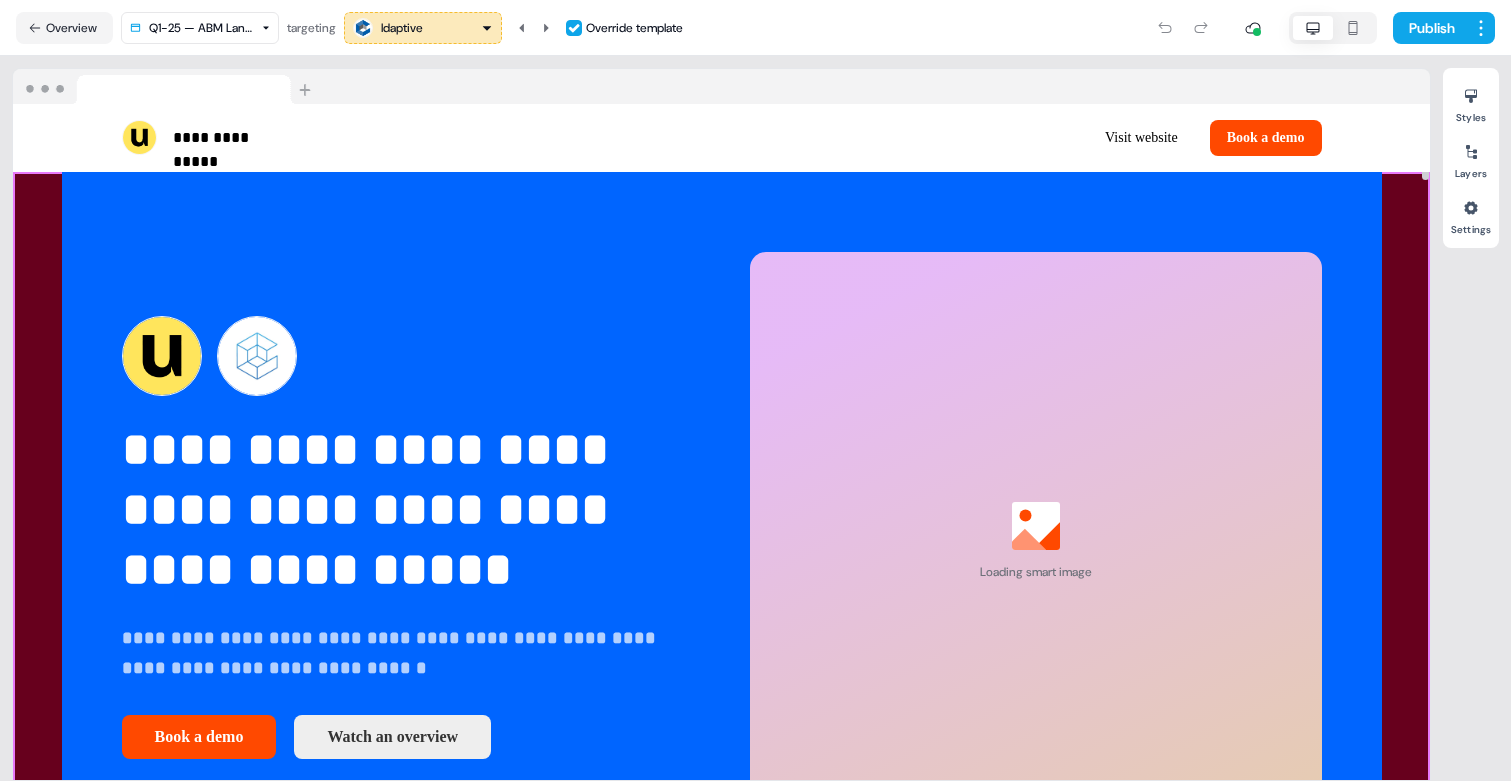 click on "**********" at bounding box center [721, 538] 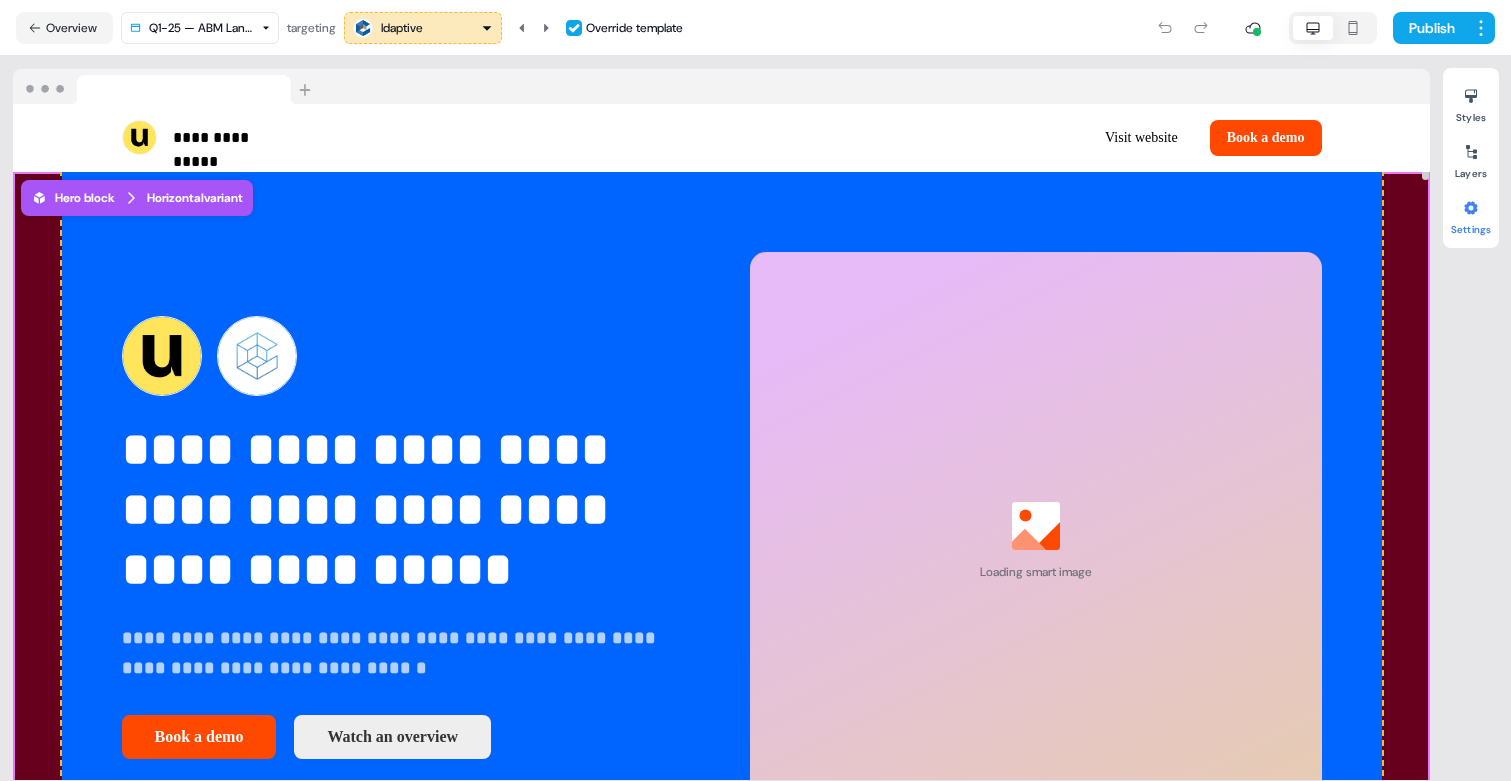 click at bounding box center (1471, 208) 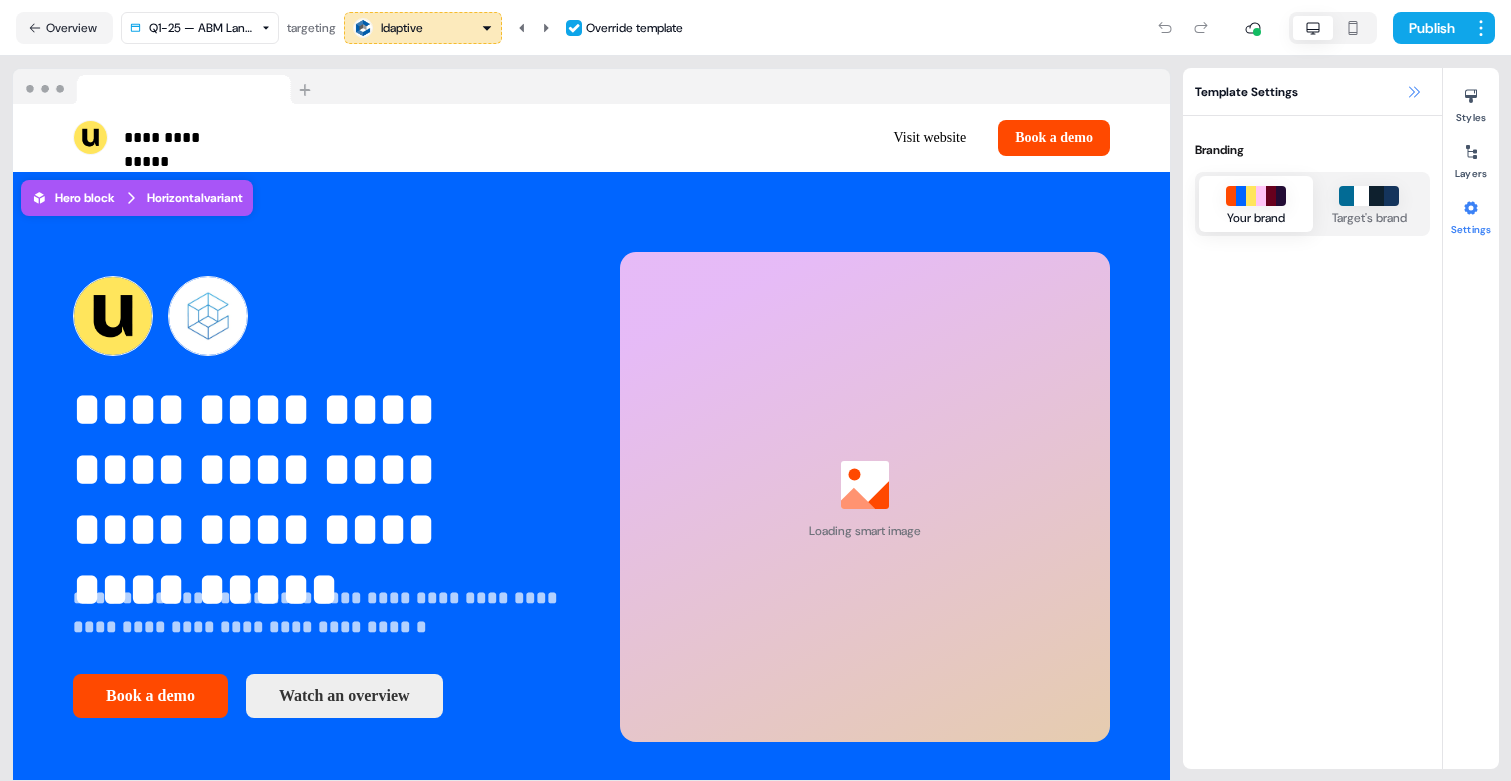 click 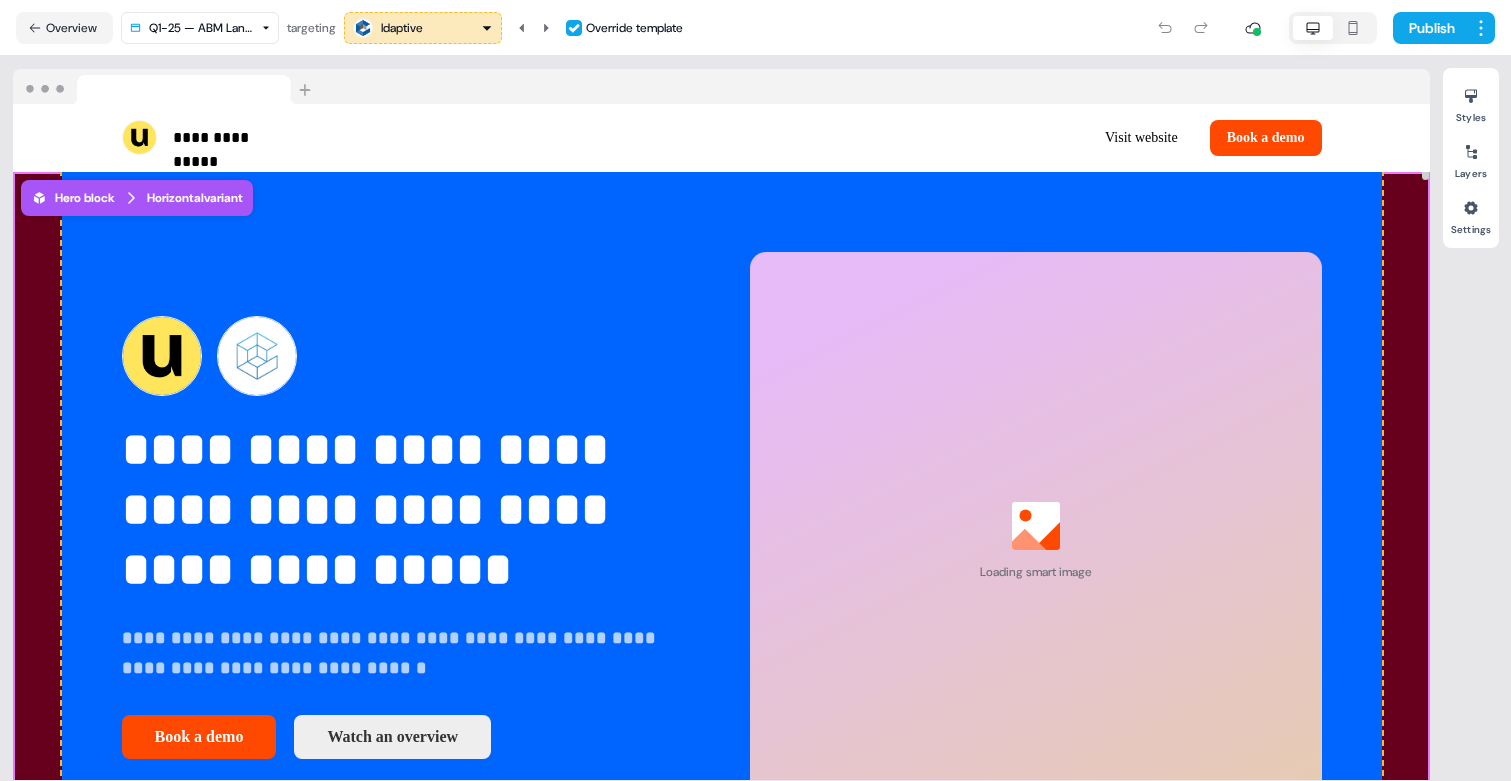 click on "**********" at bounding box center (721, 538) 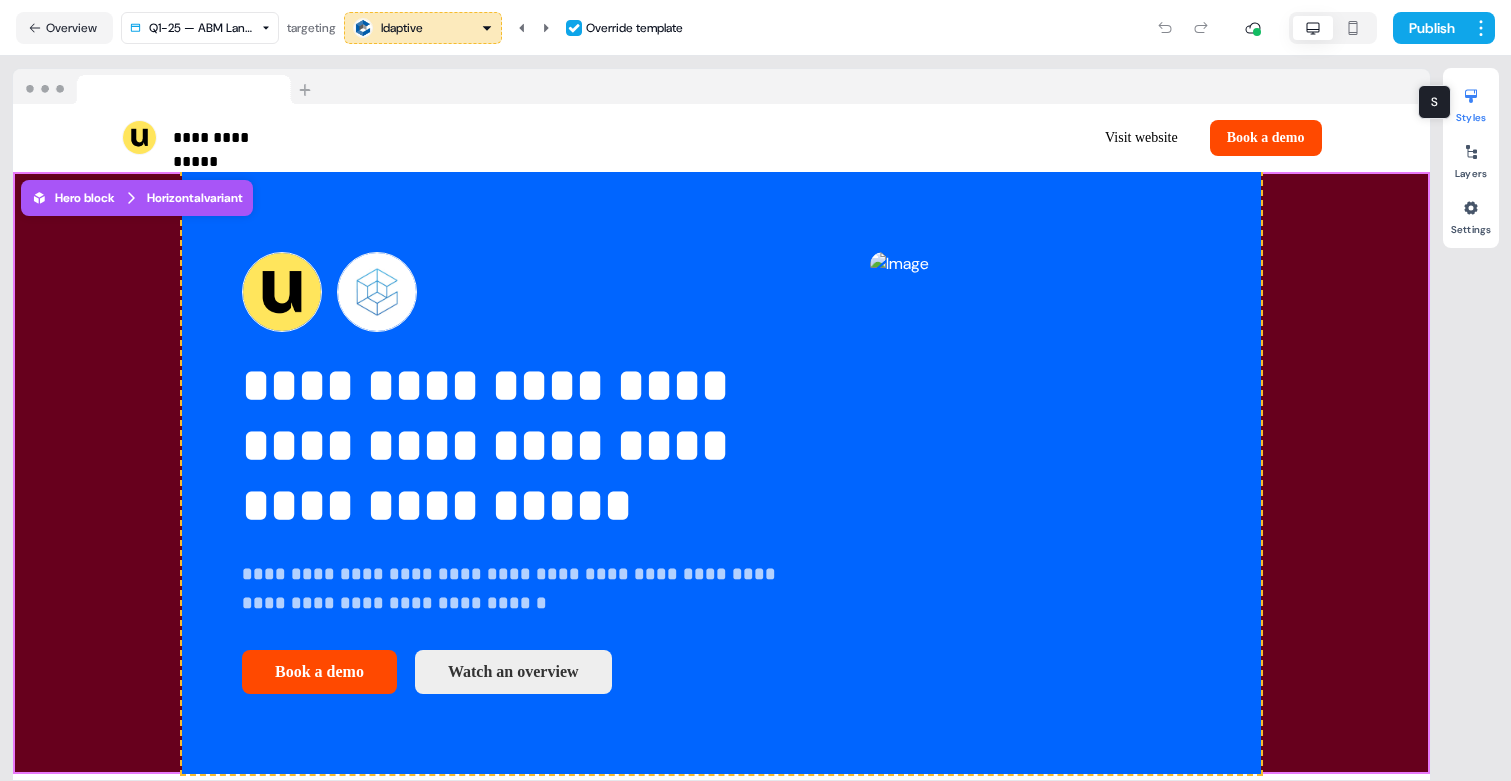 click at bounding box center (1471, 96) 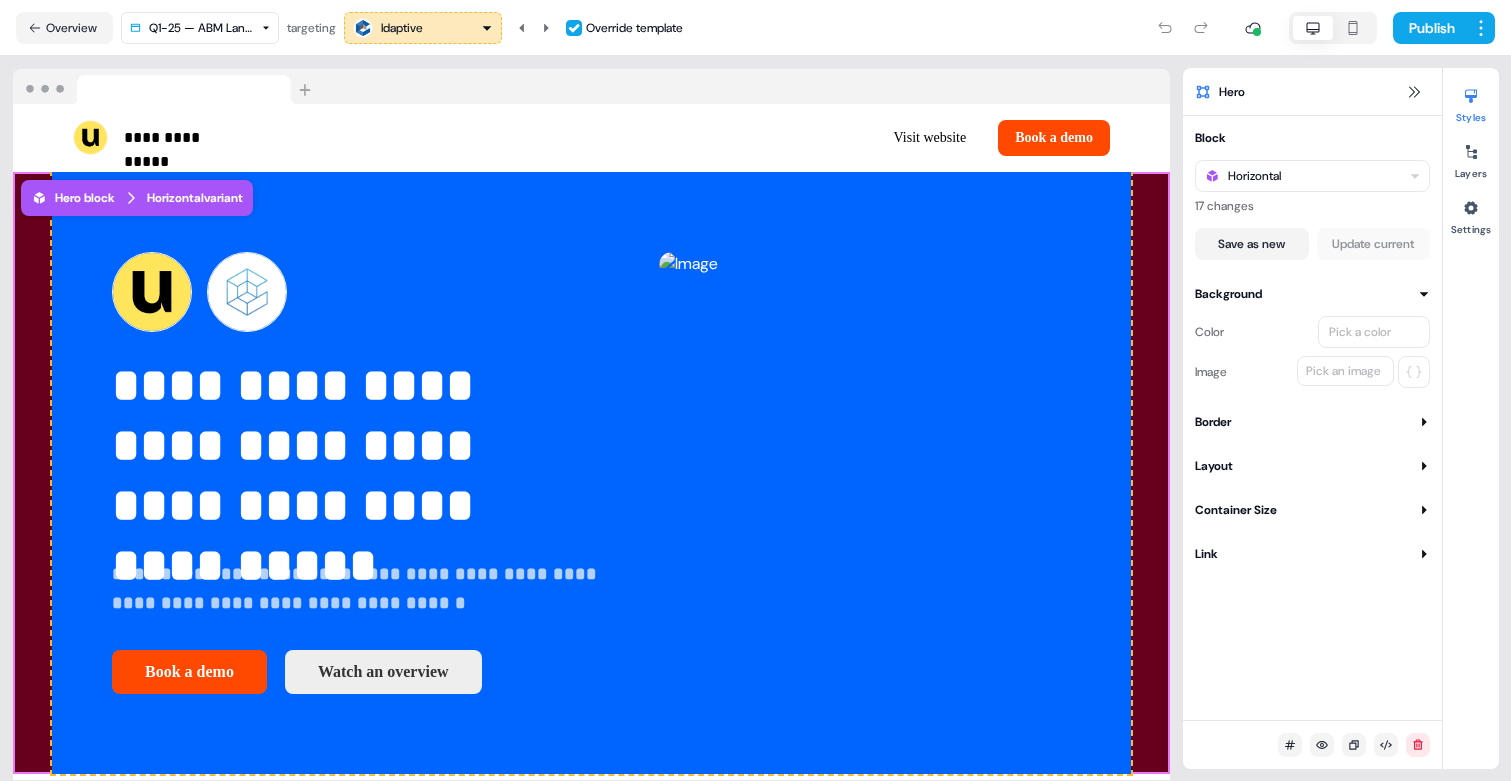 click on "Pick a color" at bounding box center (1360, 332) 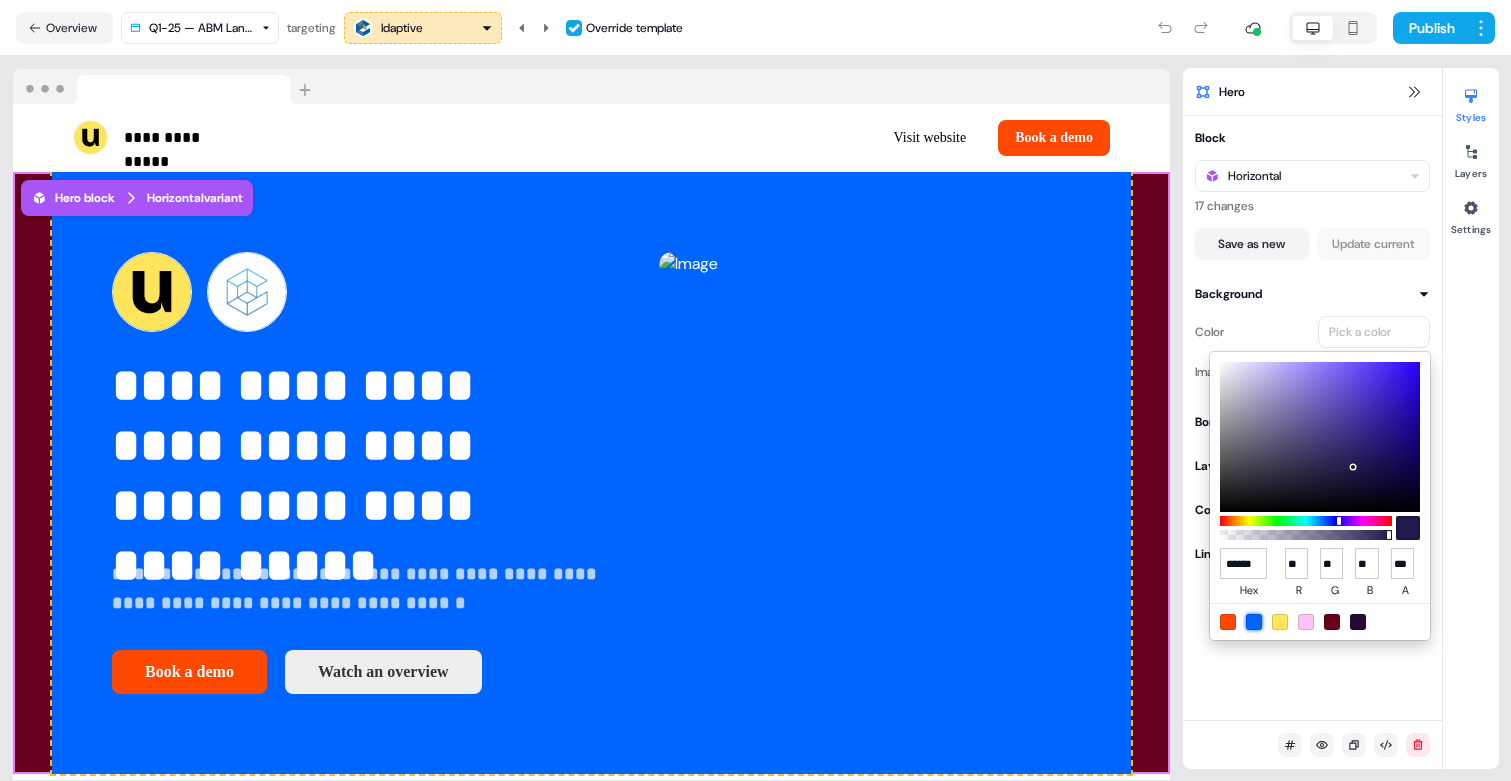 click at bounding box center (1254, 622) 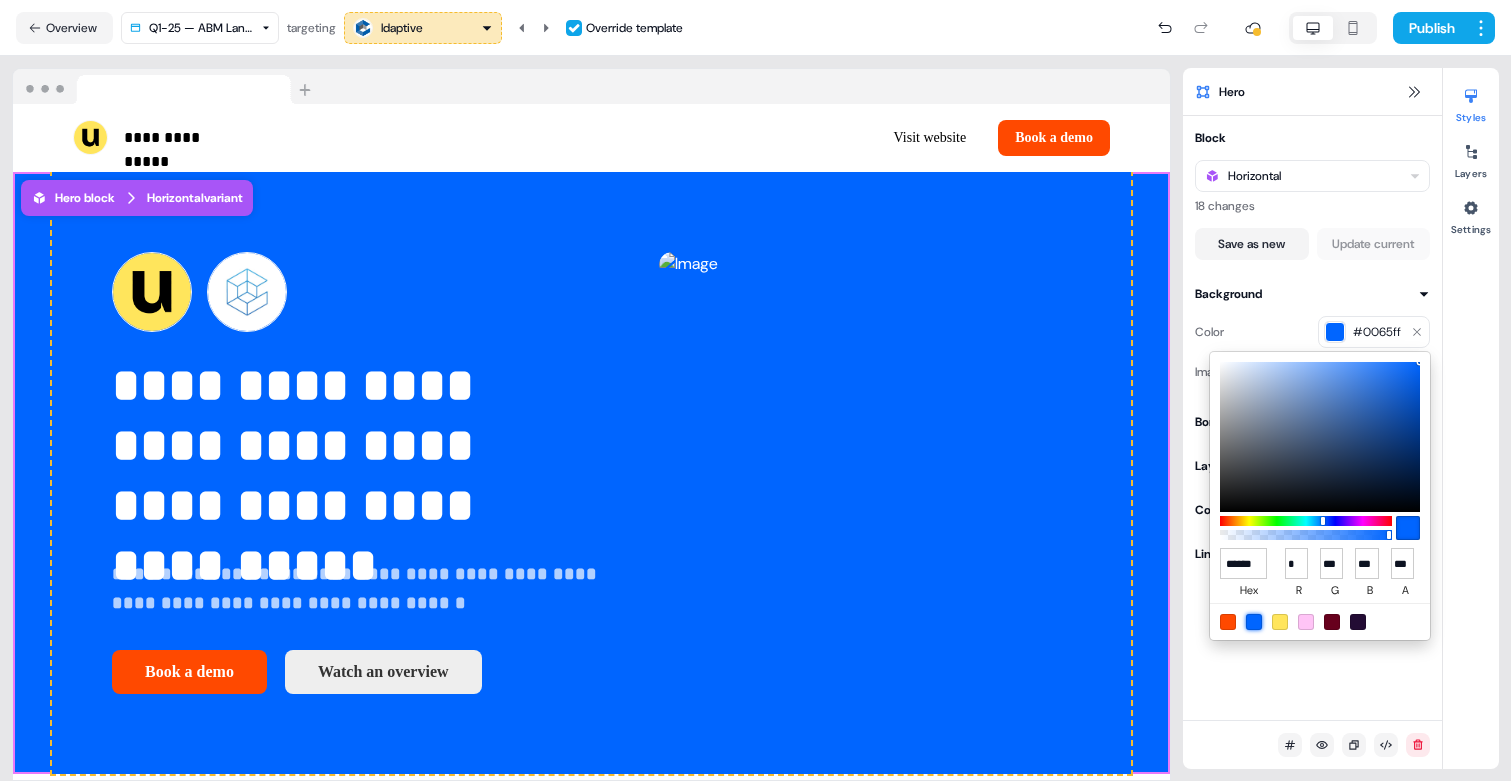 click on "**********" at bounding box center [755, 390] 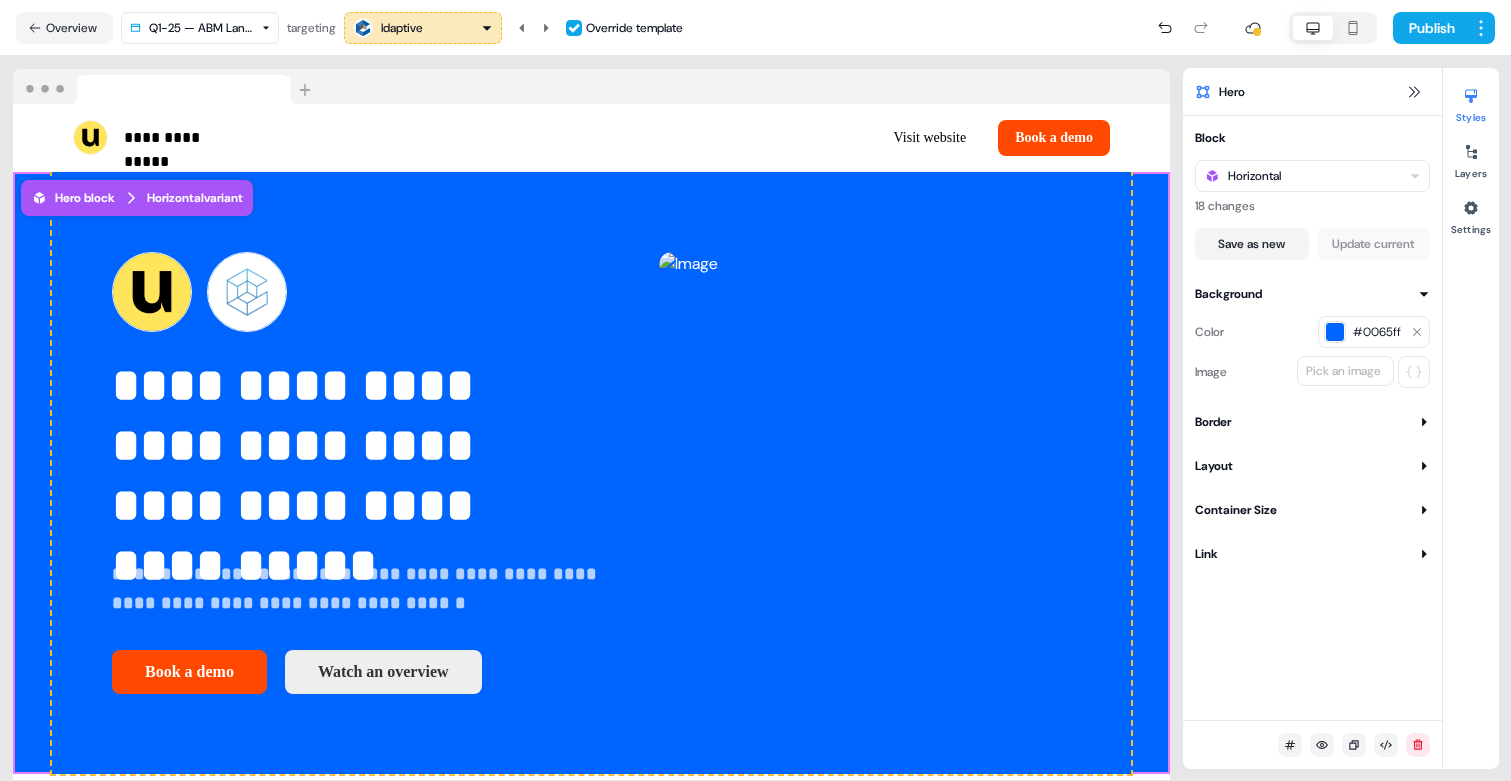 click 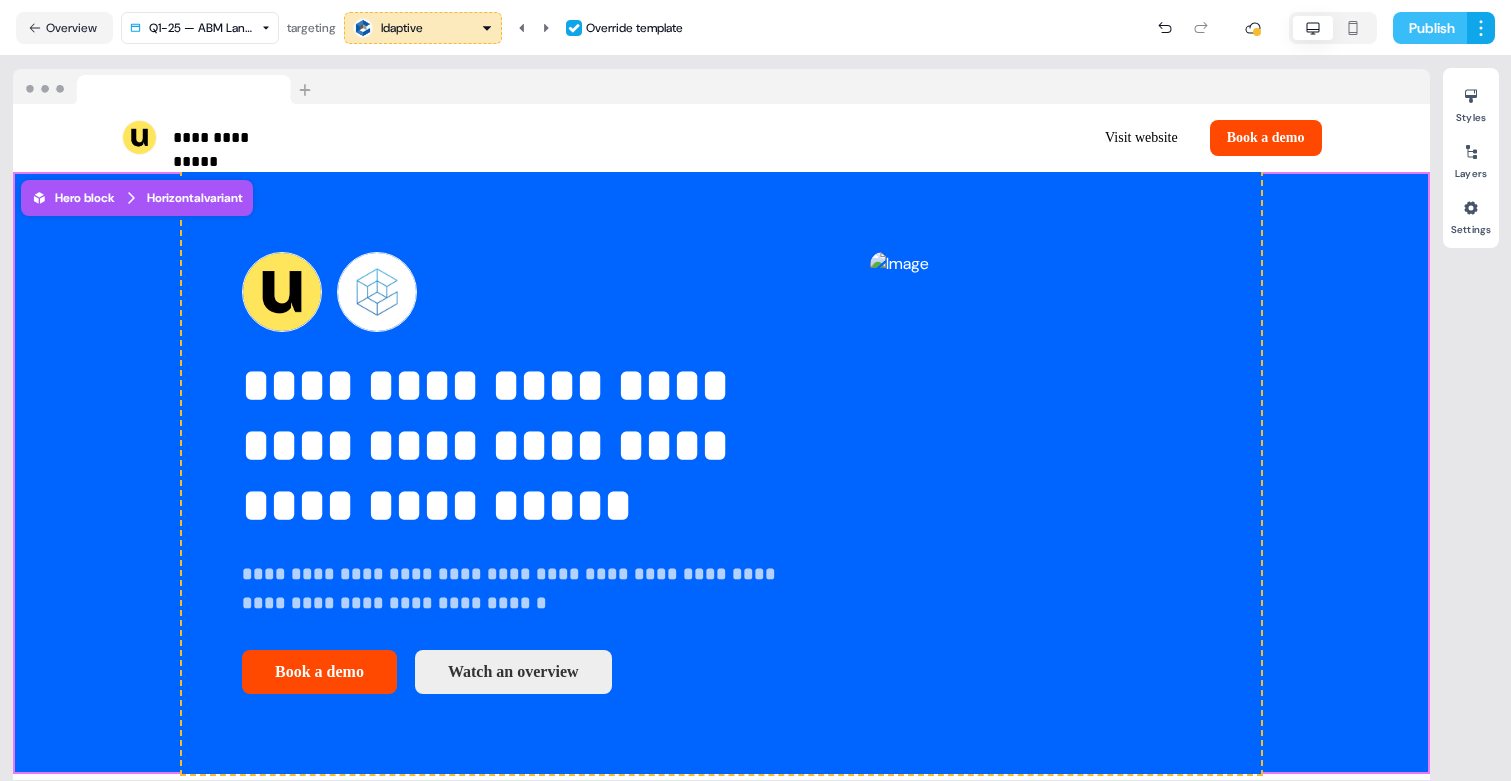 click on "Publish" at bounding box center (1430, 28) 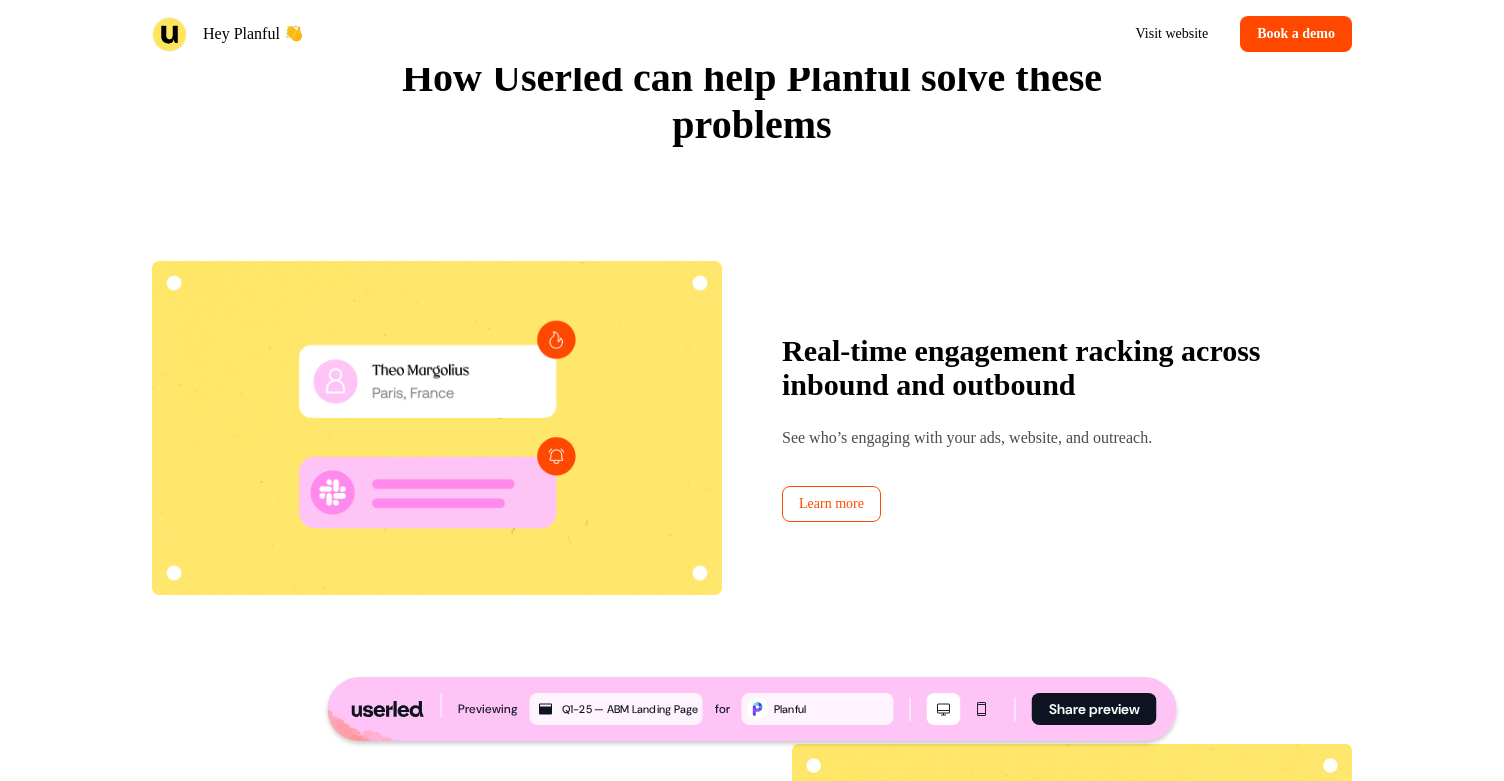 scroll, scrollTop: 0, scrollLeft: 0, axis: both 